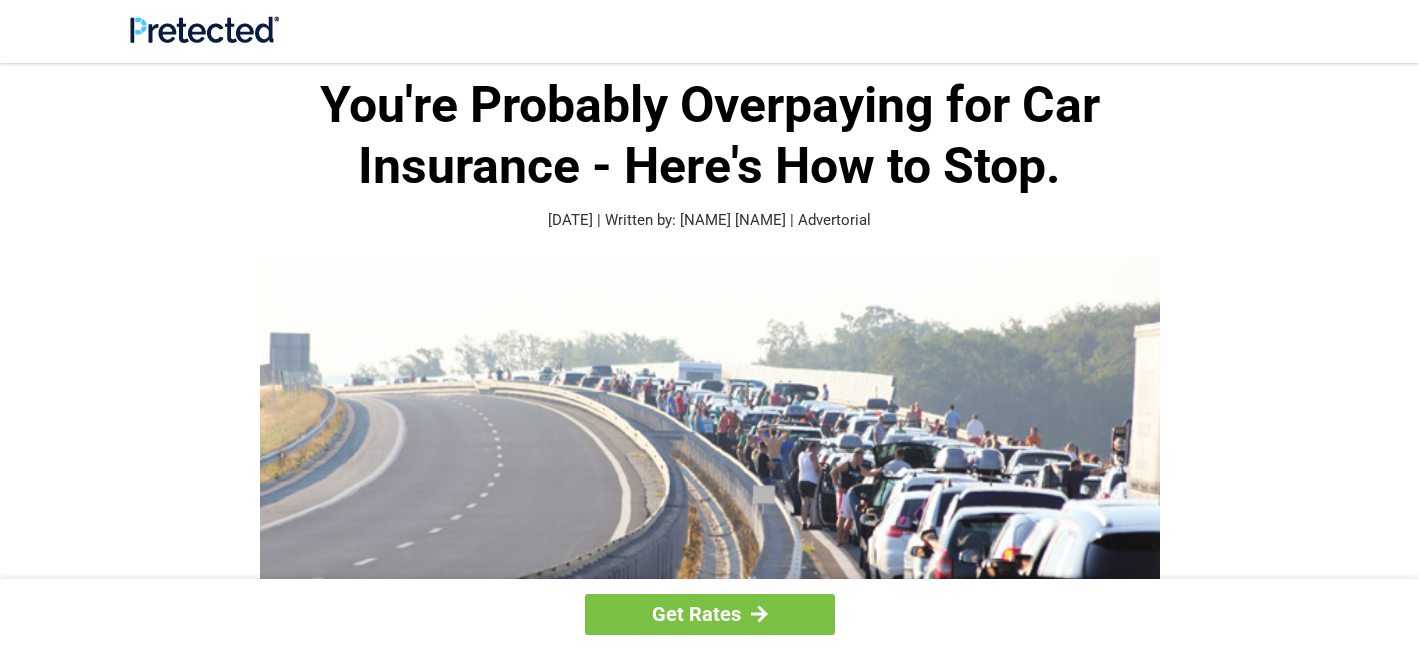 scroll, scrollTop: 0, scrollLeft: 0, axis: both 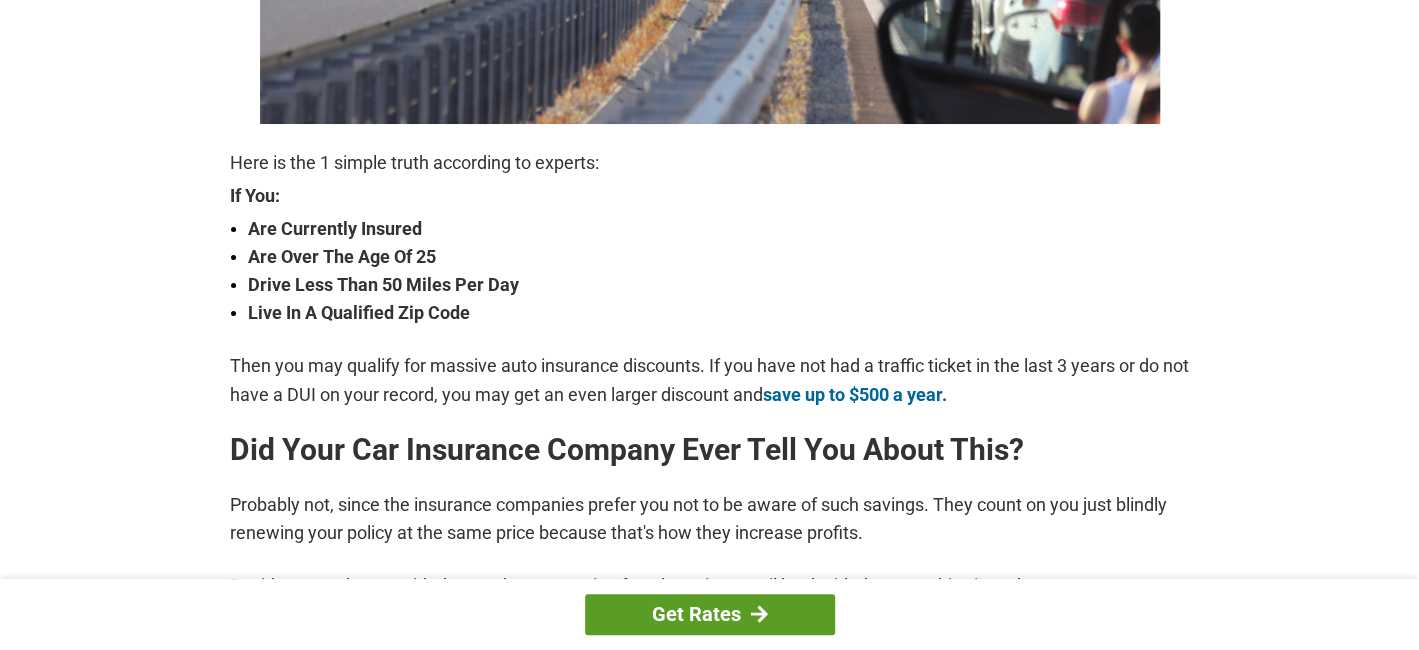 click on "Get Rates" at bounding box center [710, 614] 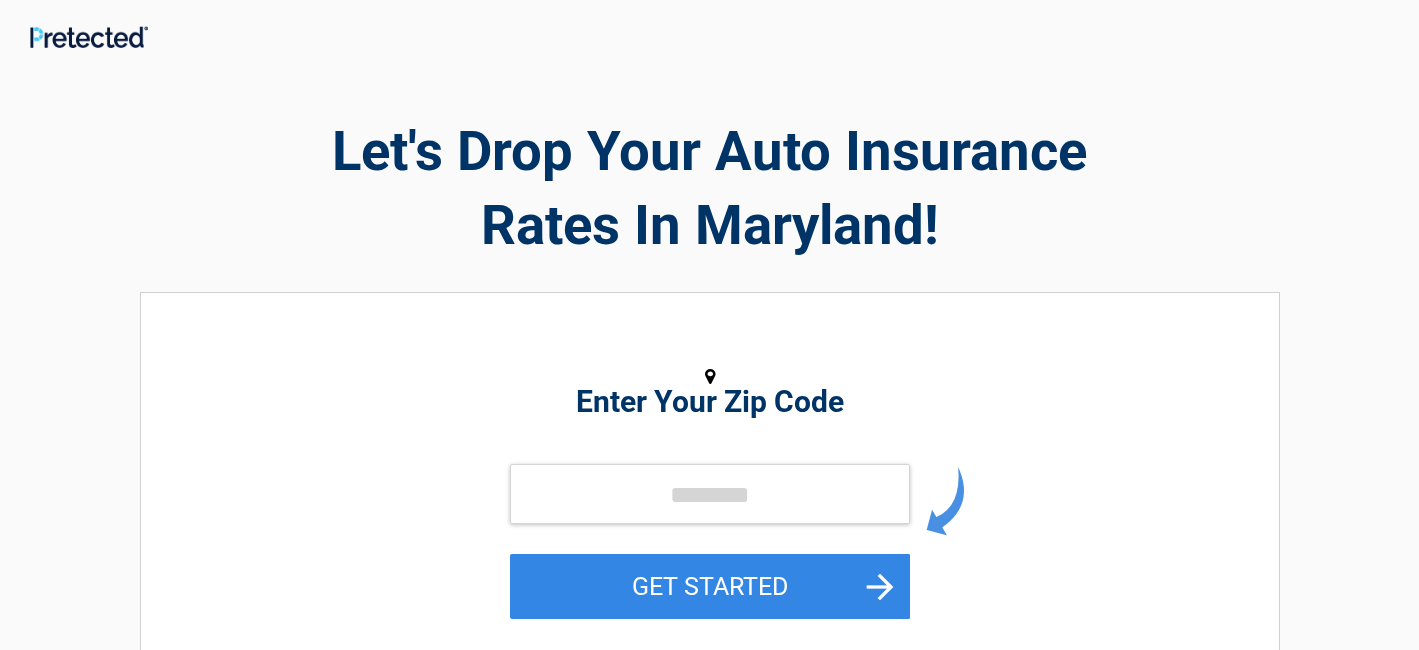 scroll, scrollTop: 0, scrollLeft: 0, axis: both 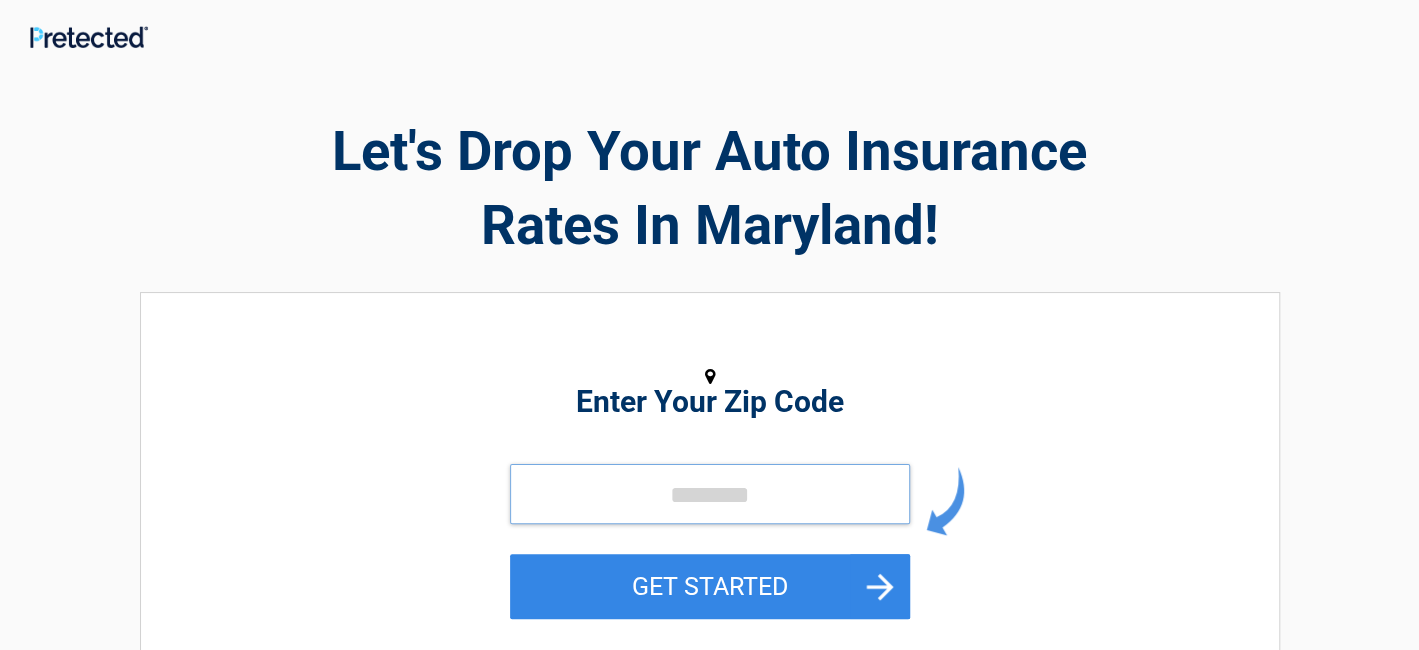 click at bounding box center [710, 494] 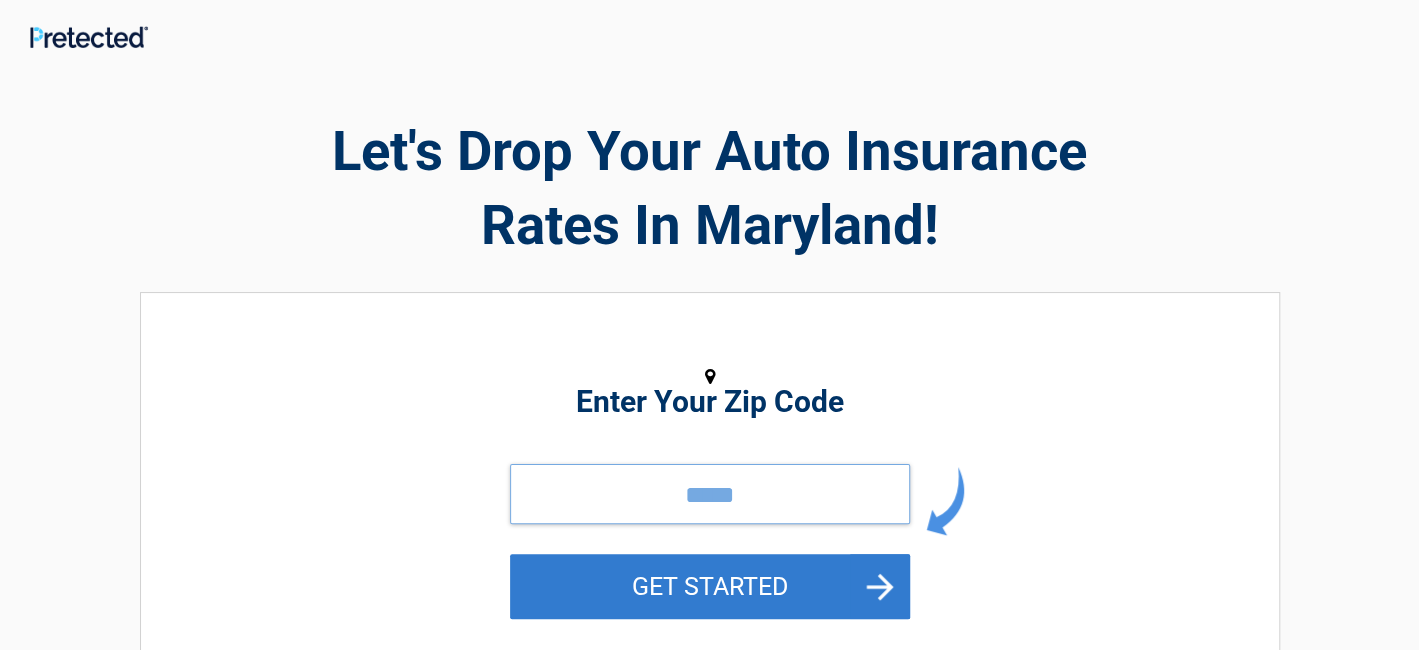 type on "*****" 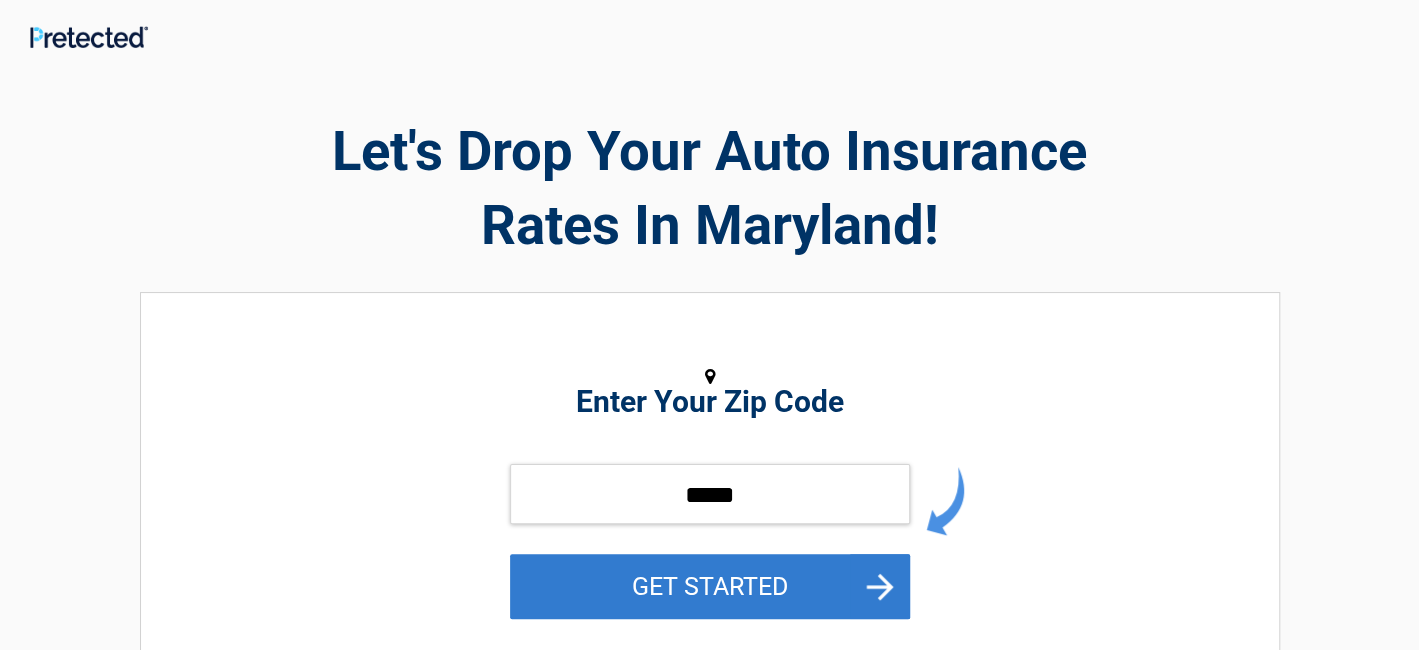 click on "GET STARTED" at bounding box center (710, 586) 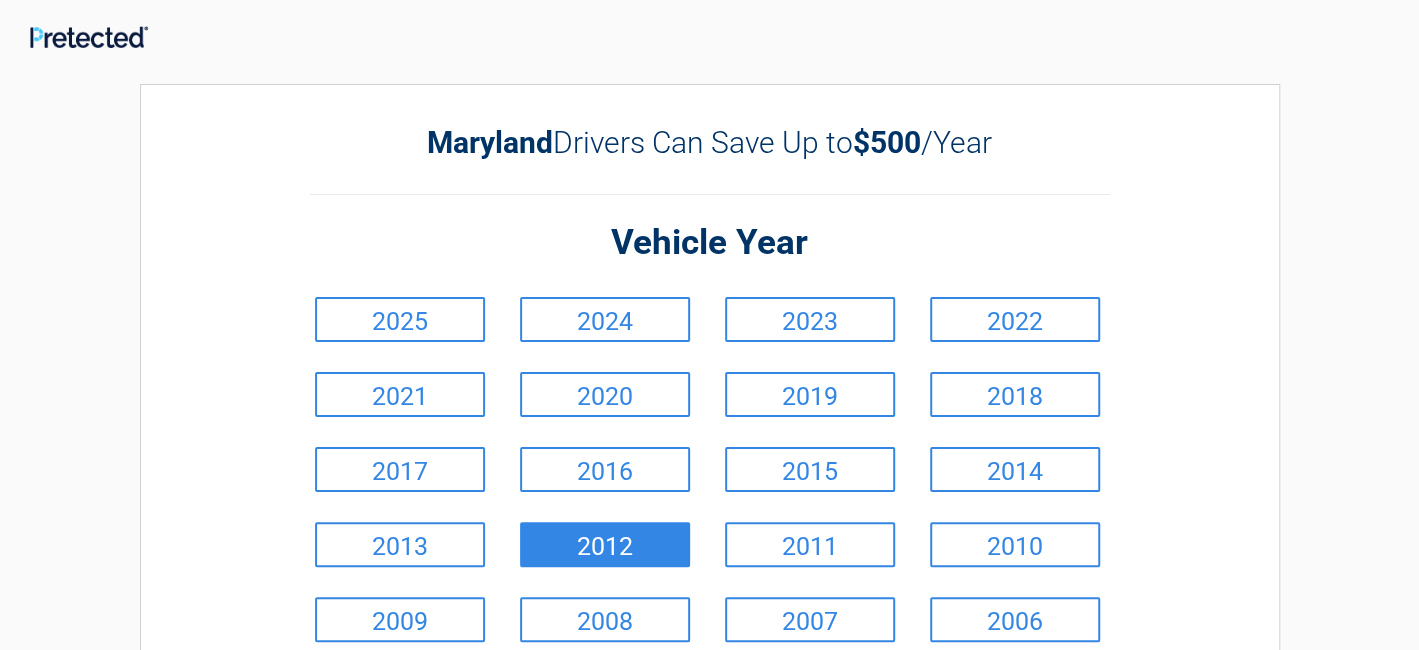 click on "2012" at bounding box center (605, 544) 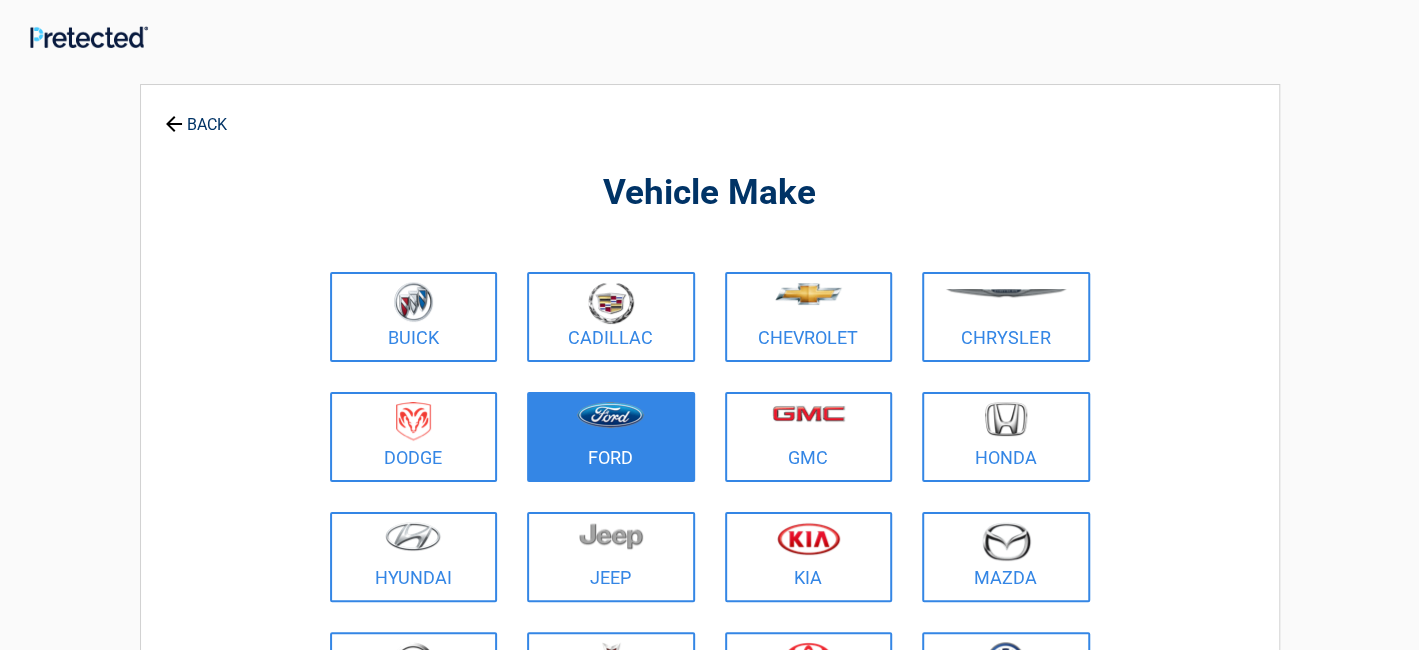 click at bounding box center (611, 424) 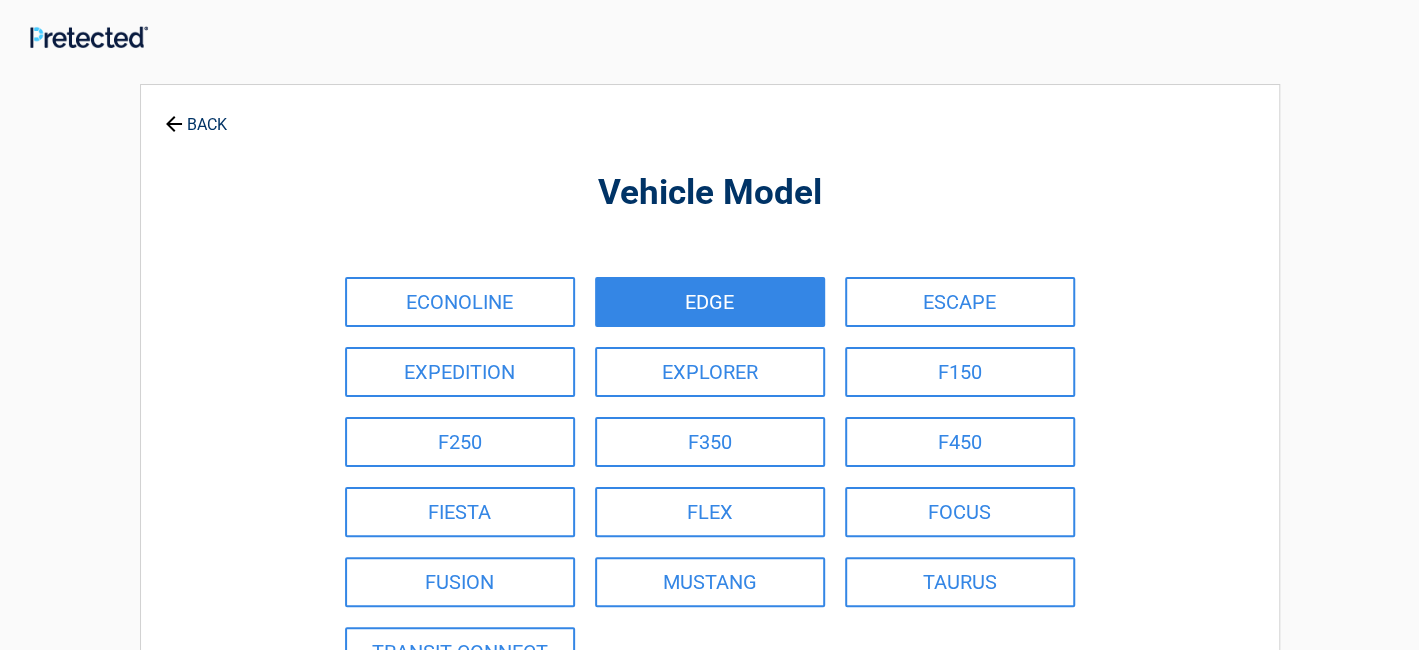 click on "EDGE" at bounding box center (710, 302) 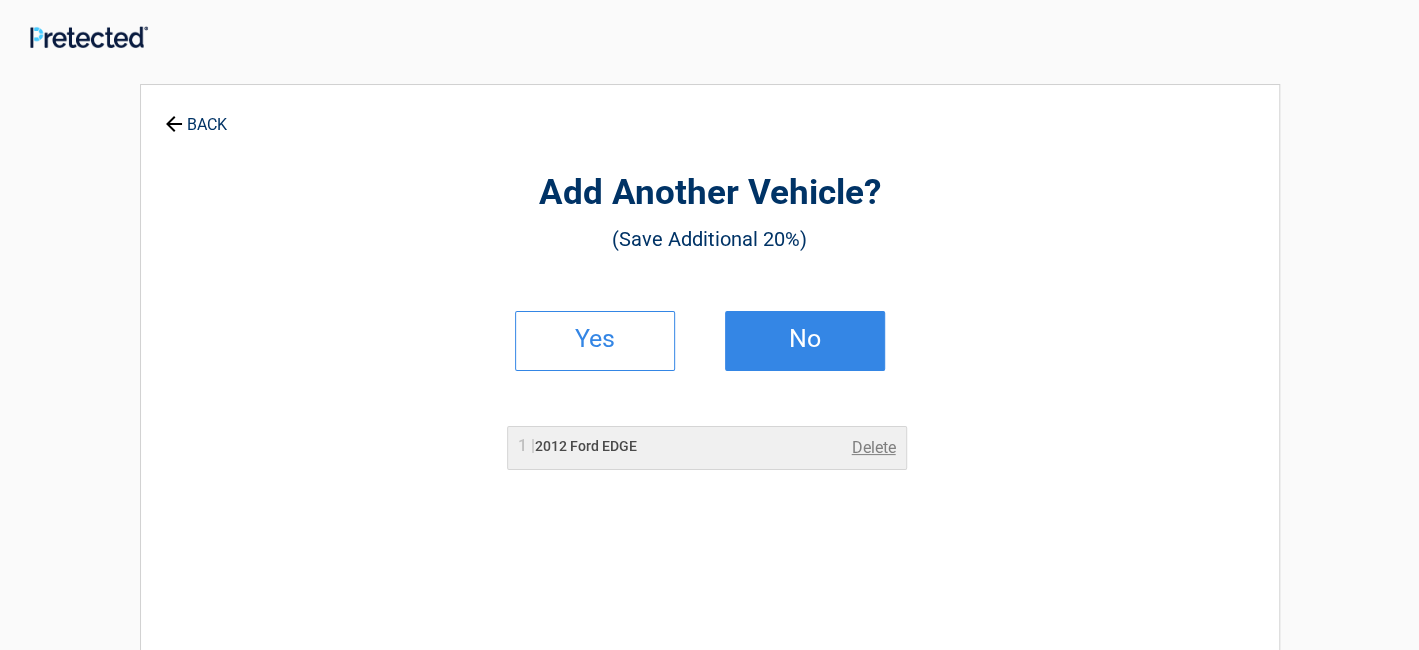 click on "No" at bounding box center (805, 339) 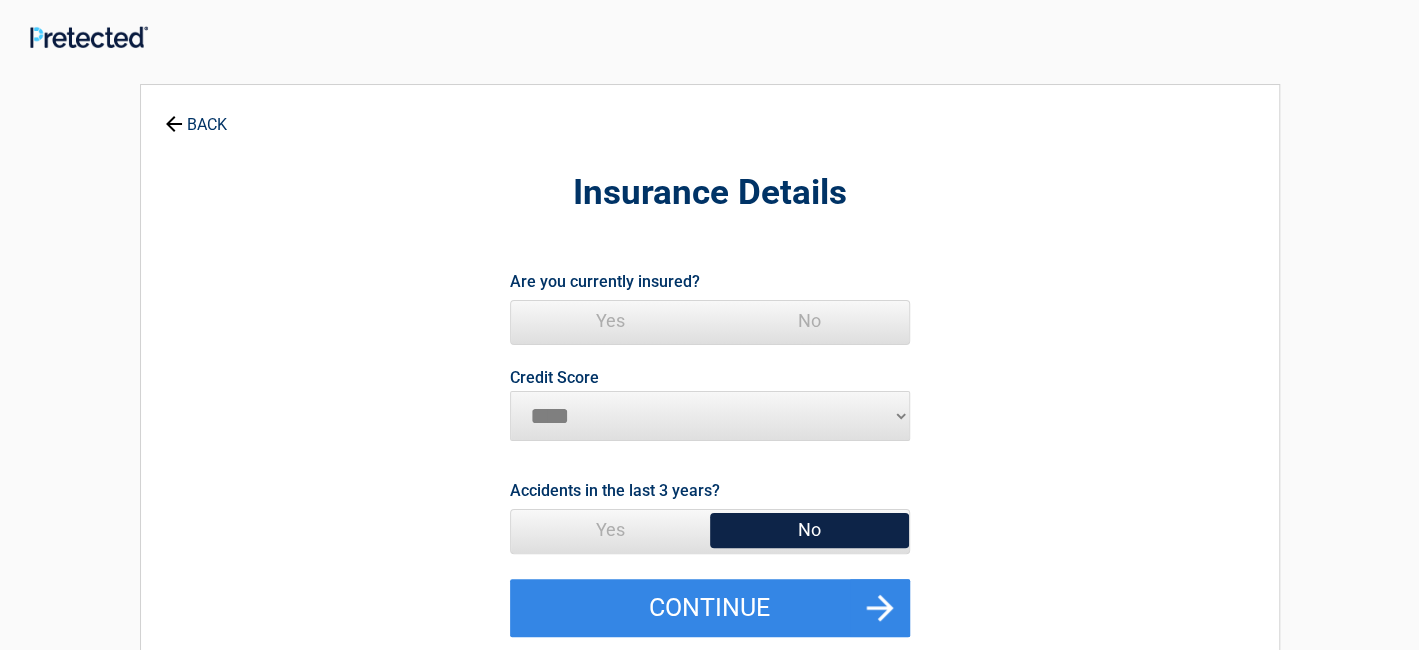 click on "Yes" at bounding box center (610, 321) 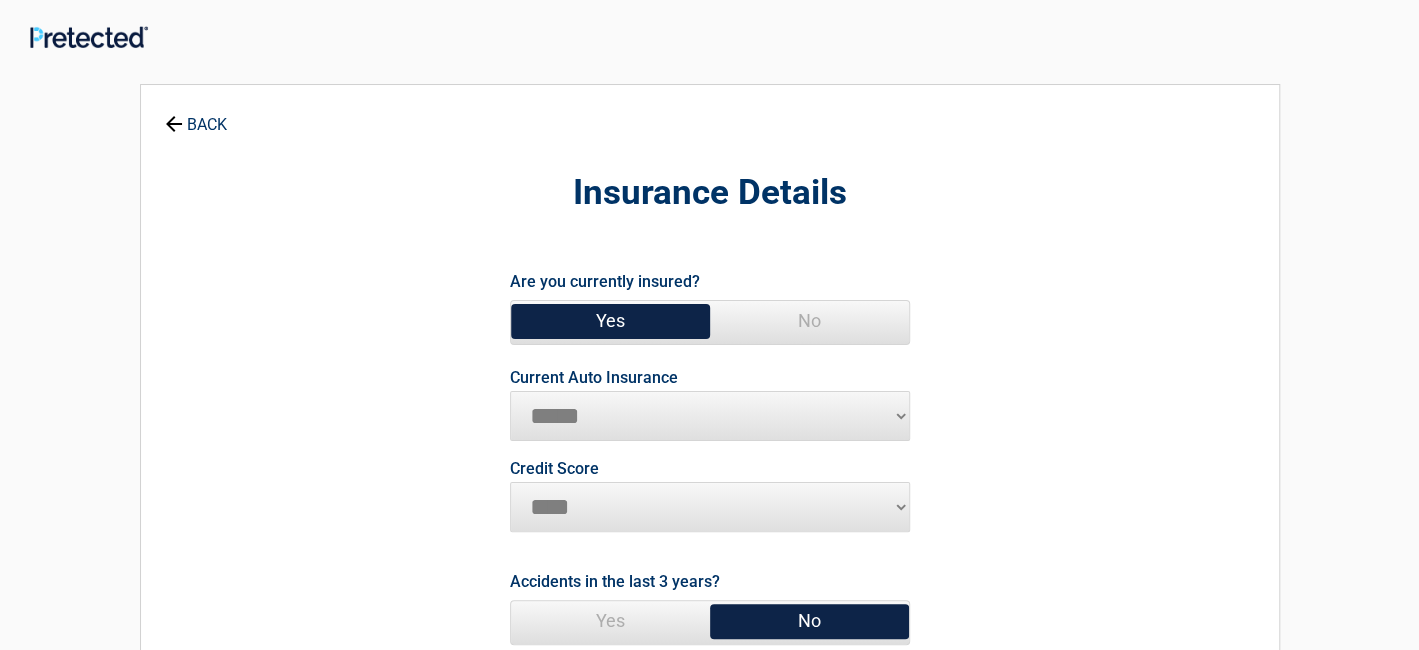 click on "**********" at bounding box center (710, 416) 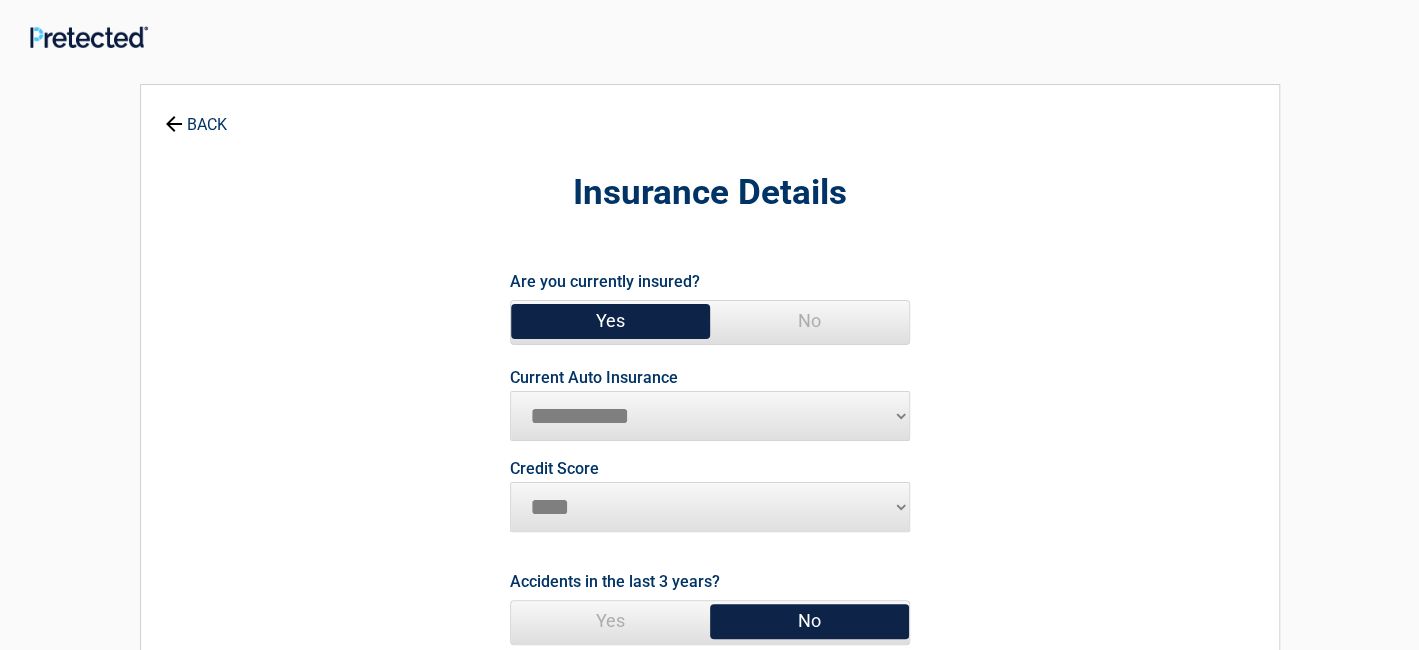 click on "**********" at bounding box center (710, 416) 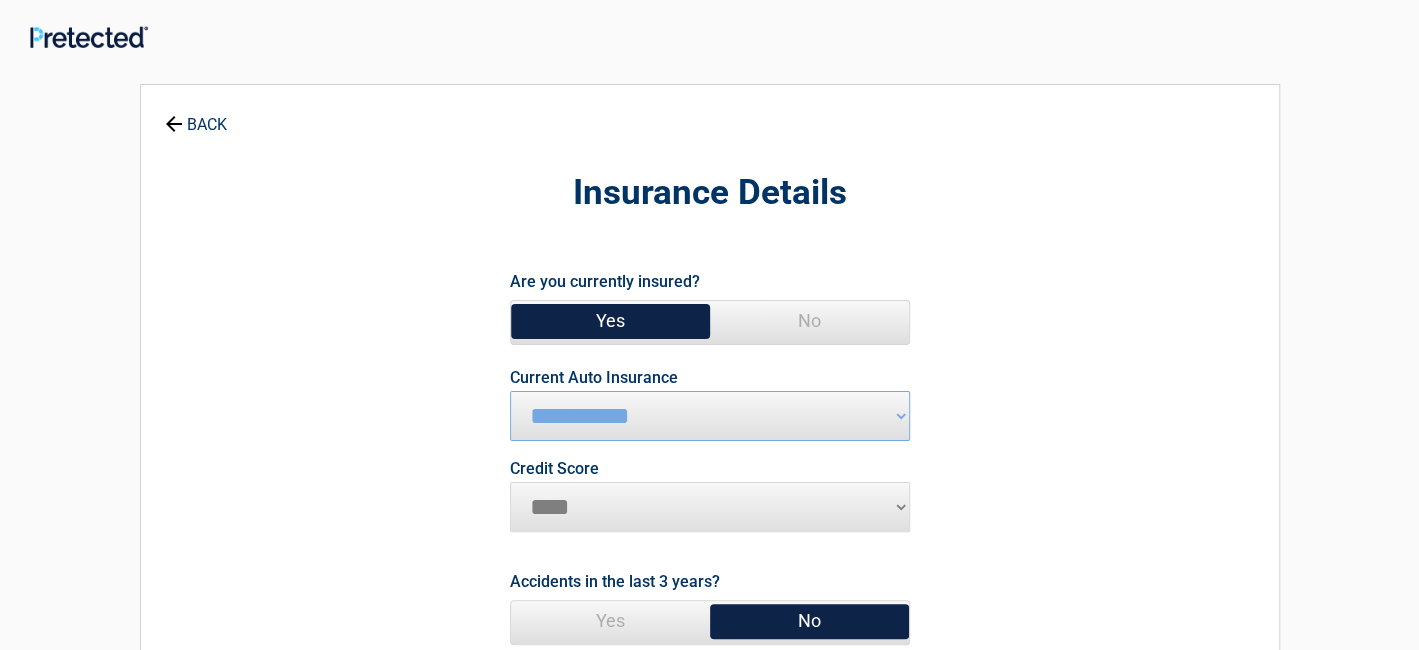 click on "Yes" at bounding box center [610, 321] 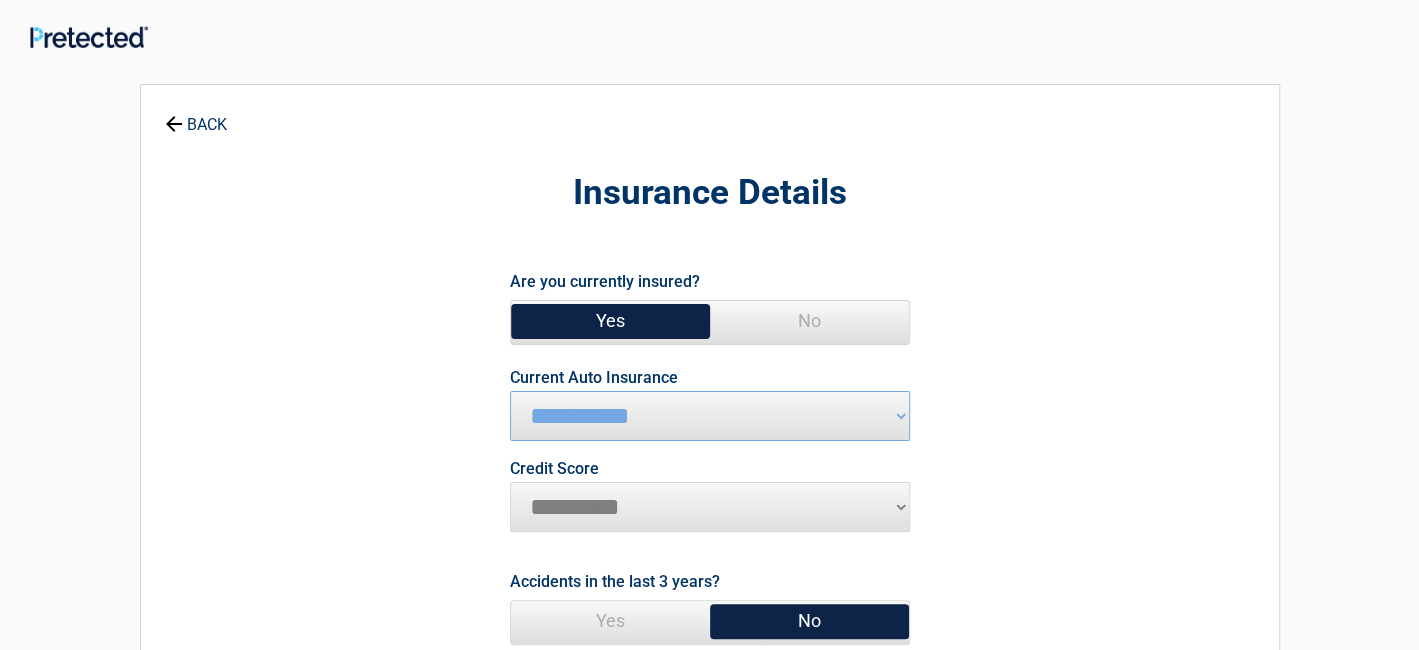 click on "*********
****
*******
****" at bounding box center (710, 507) 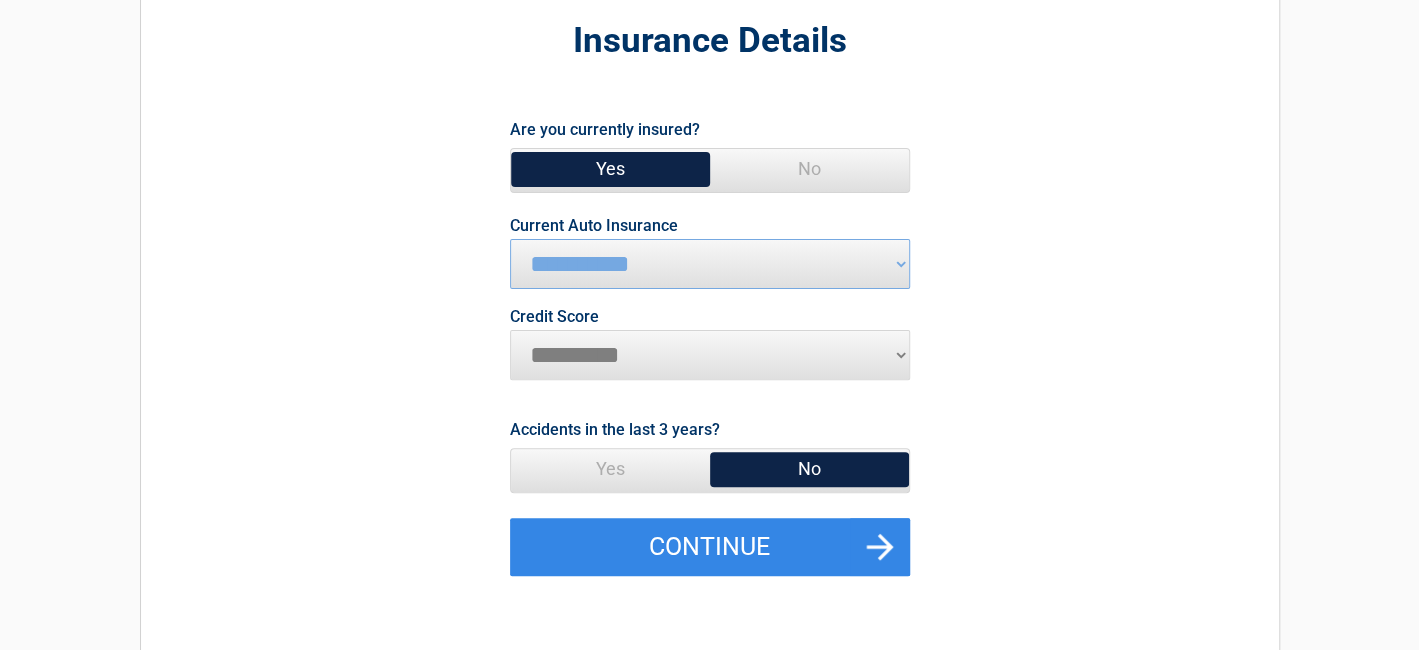 scroll, scrollTop: 200, scrollLeft: 0, axis: vertical 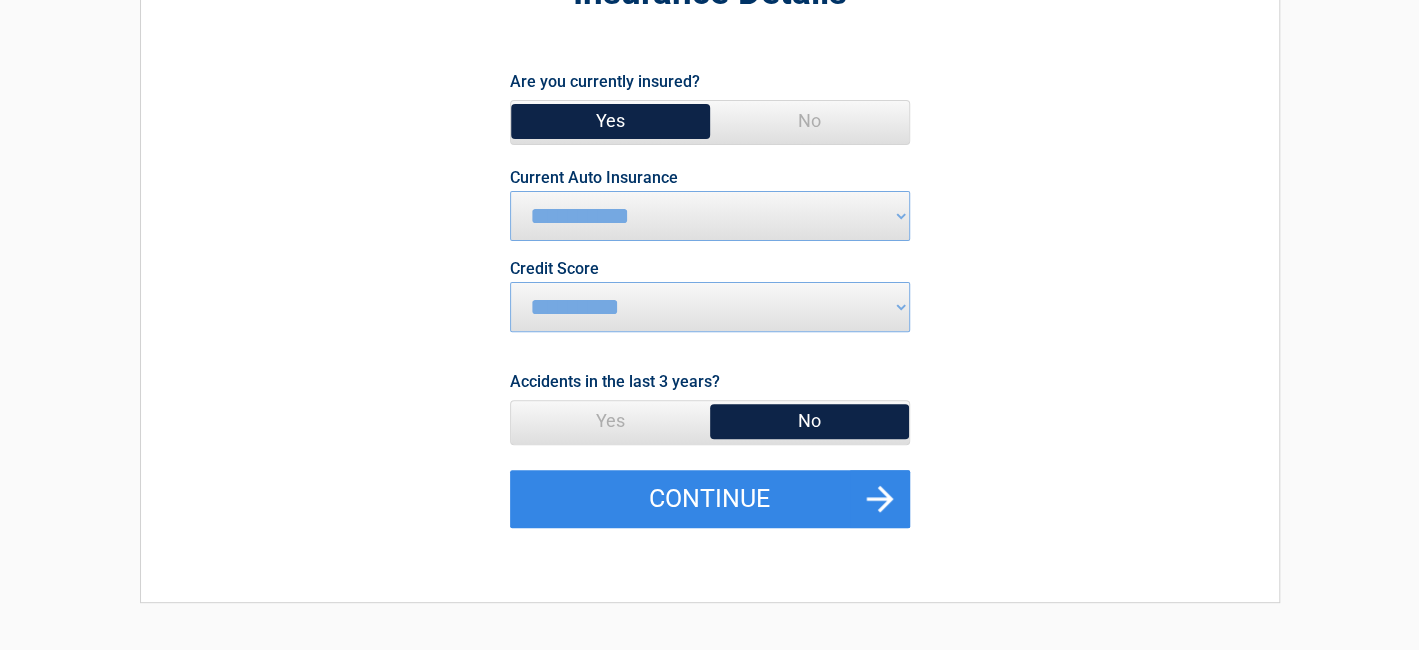 click on "No" at bounding box center (809, 421) 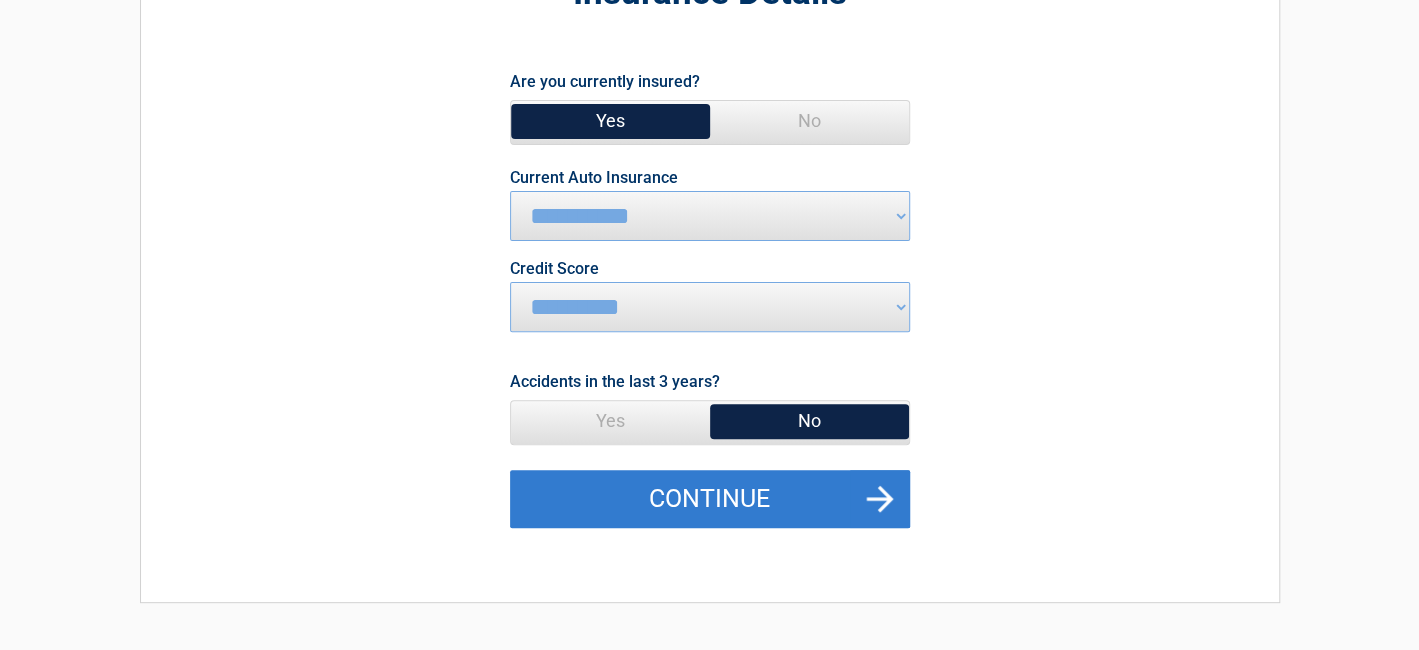 click on "Continue" at bounding box center [710, 499] 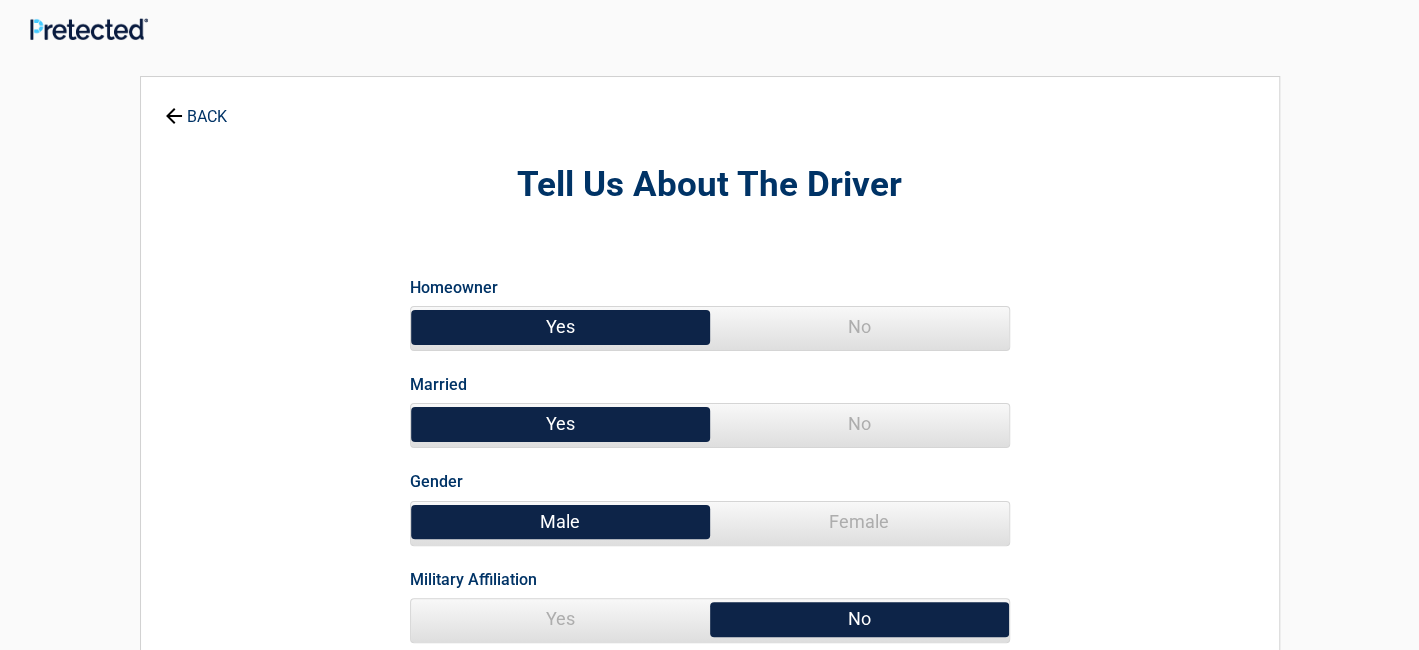 scroll, scrollTop: 0, scrollLeft: 0, axis: both 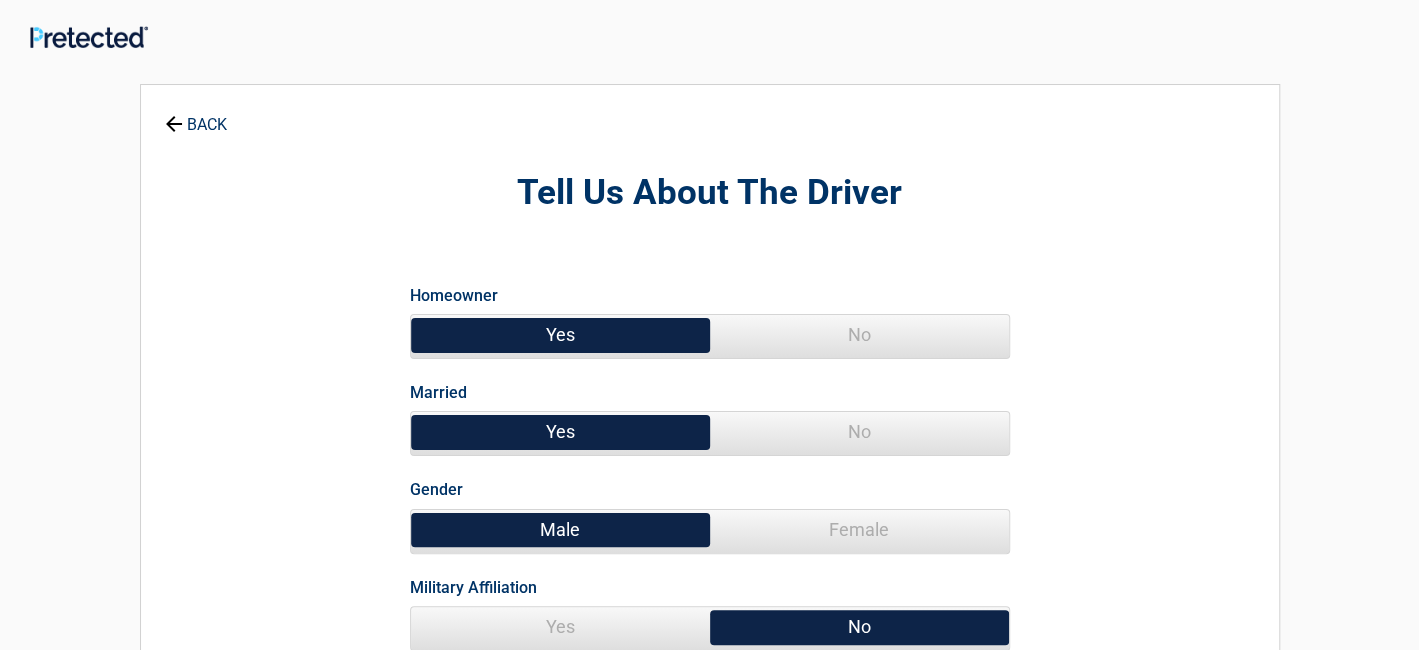 click on "No" at bounding box center (859, 335) 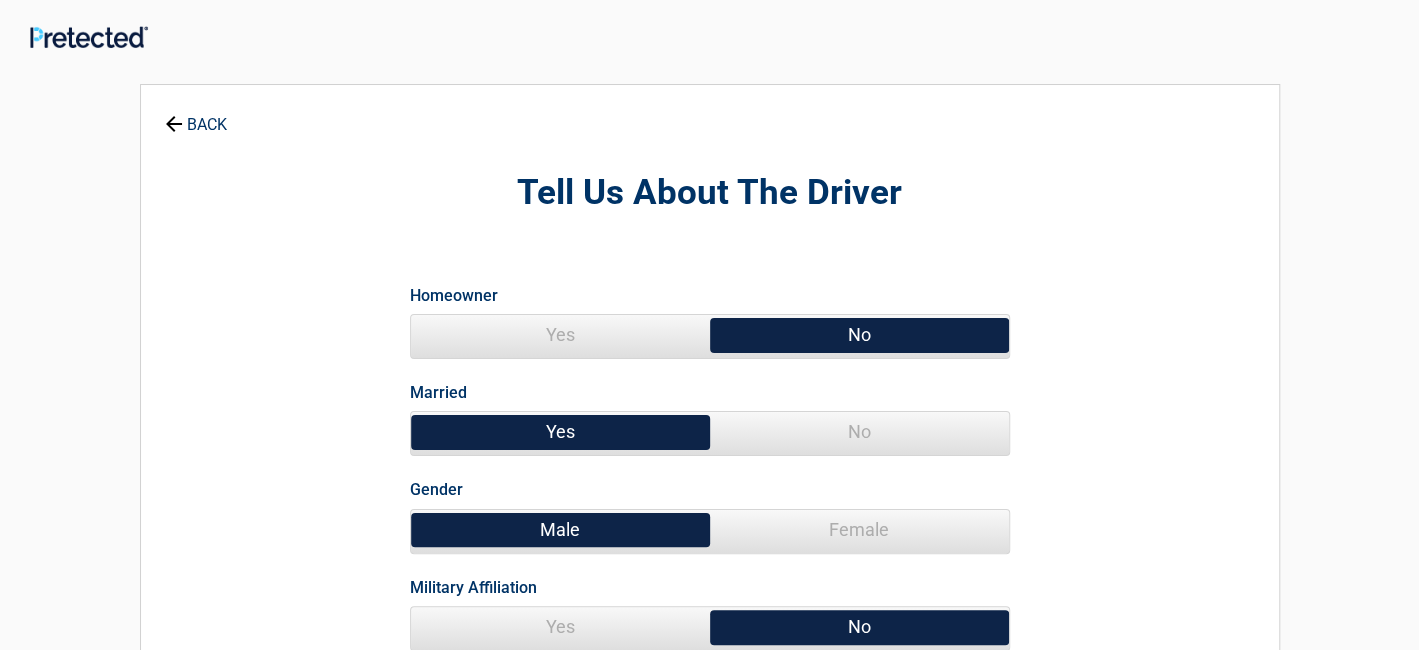 click on "No" at bounding box center (859, 432) 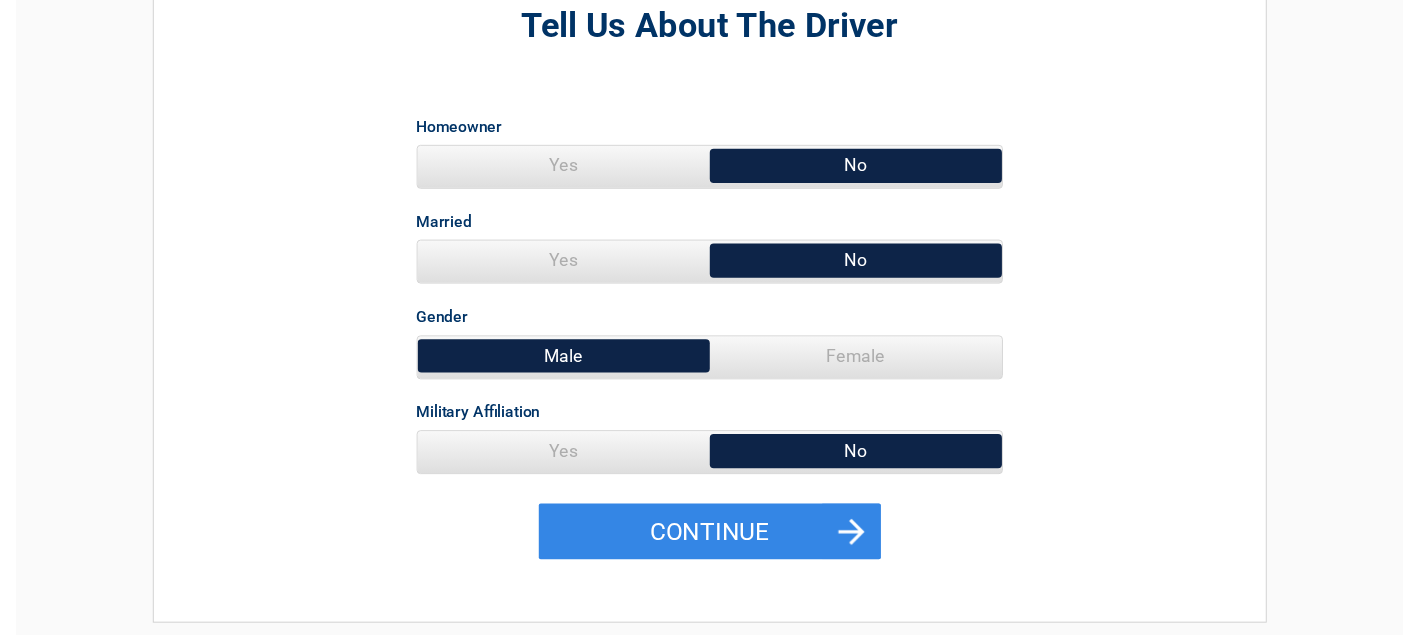scroll, scrollTop: 200, scrollLeft: 0, axis: vertical 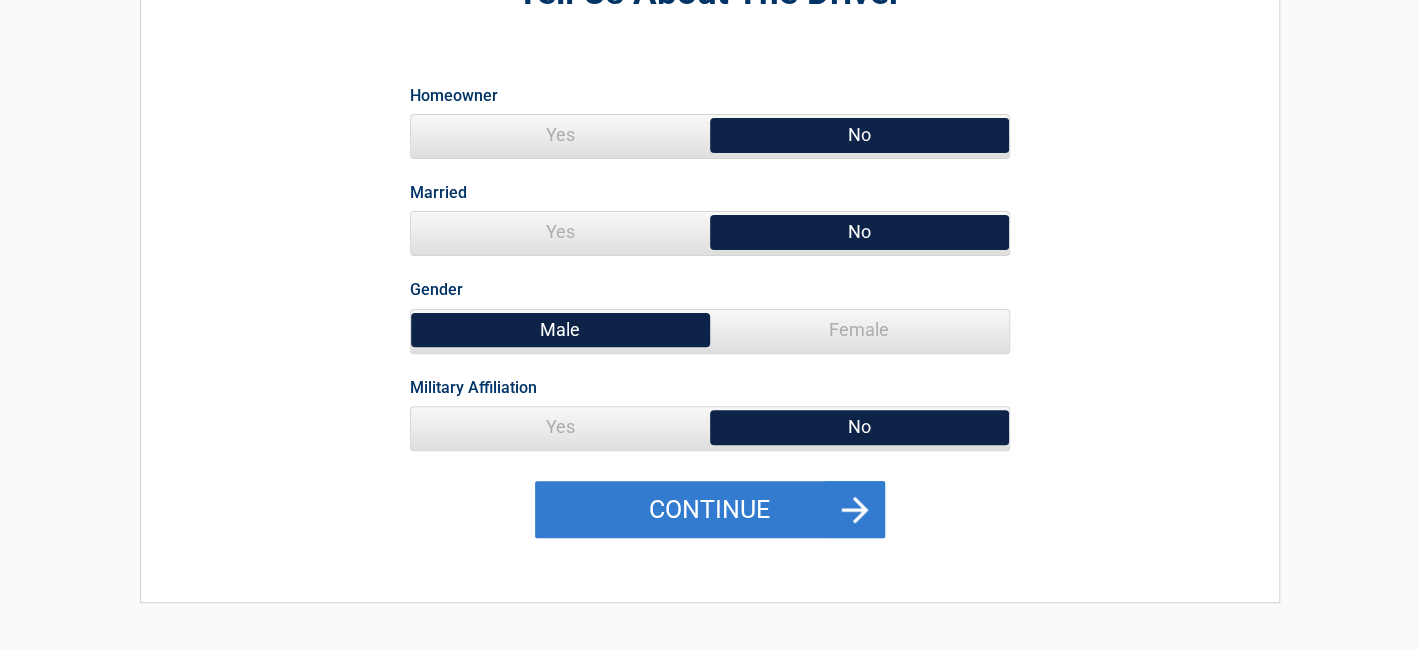 click on "Continue" at bounding box center [710, 510] 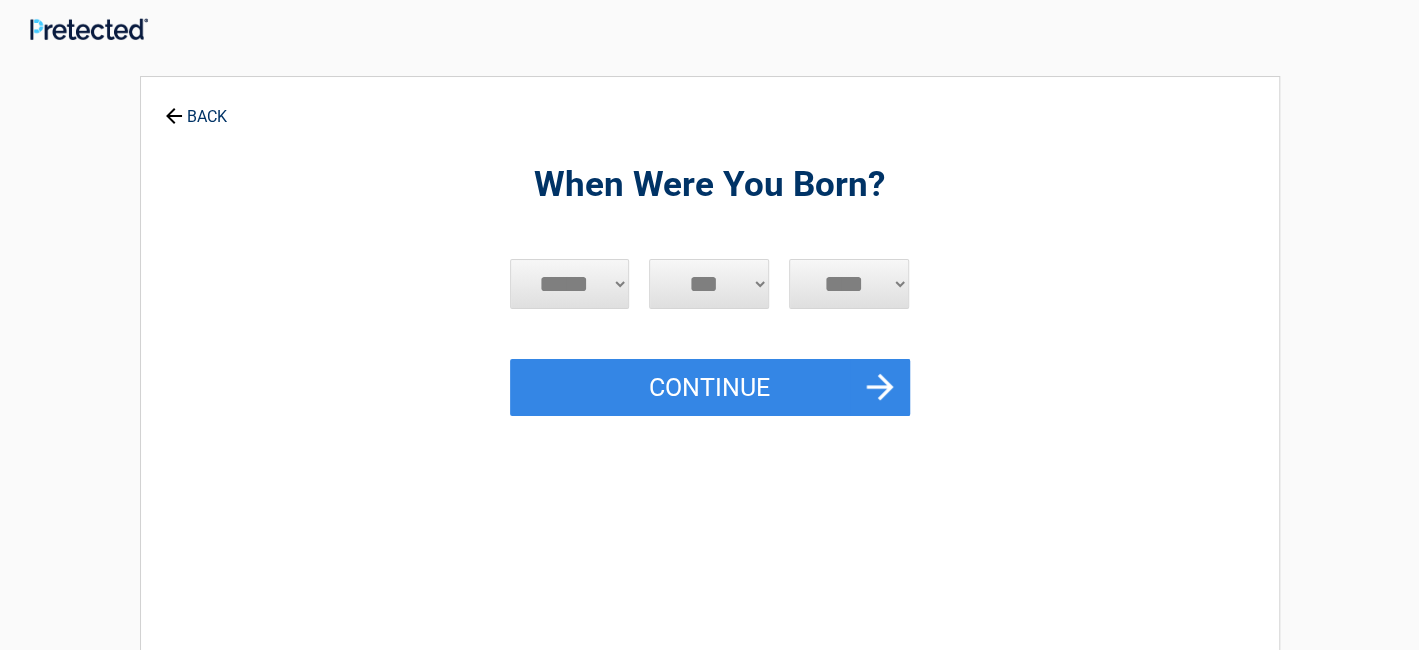 scroll, scrollTop: 0, scrollLeft: 0, axis: both 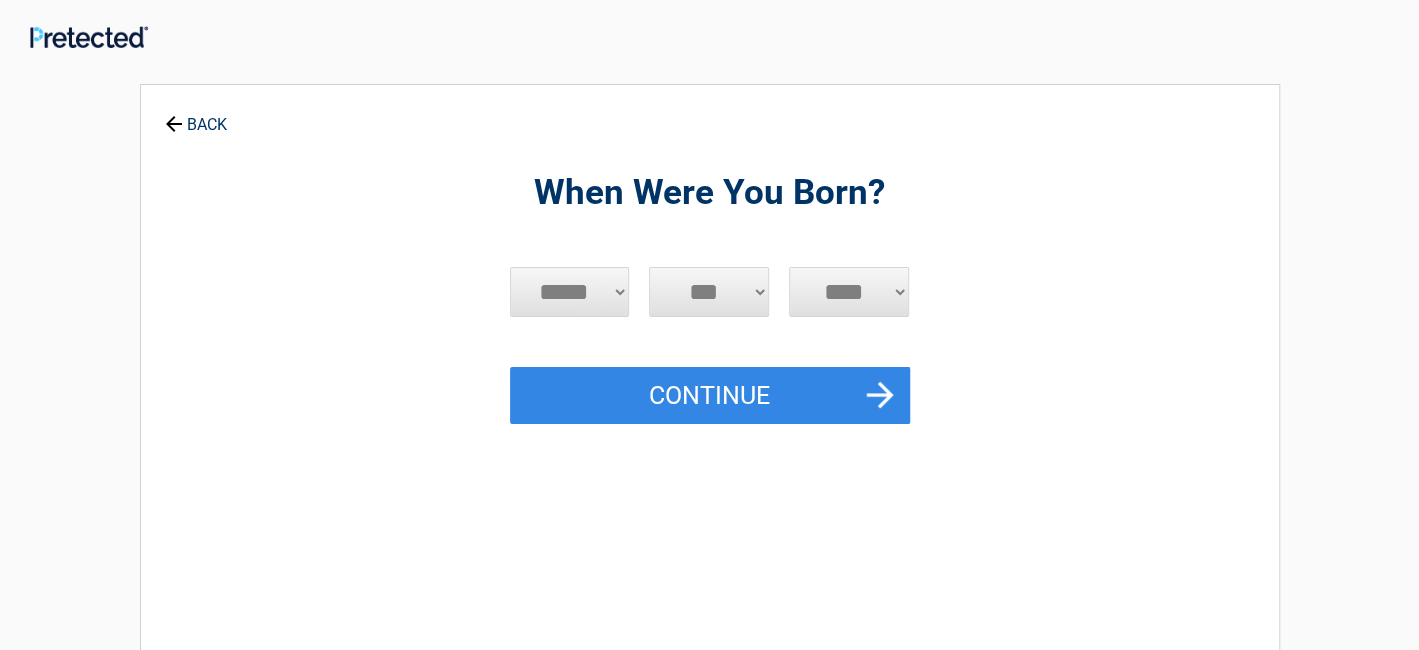click on "*****
***
***
***
***
***
***
***
***
***
***
***
***" at bounding box center [570, 292] 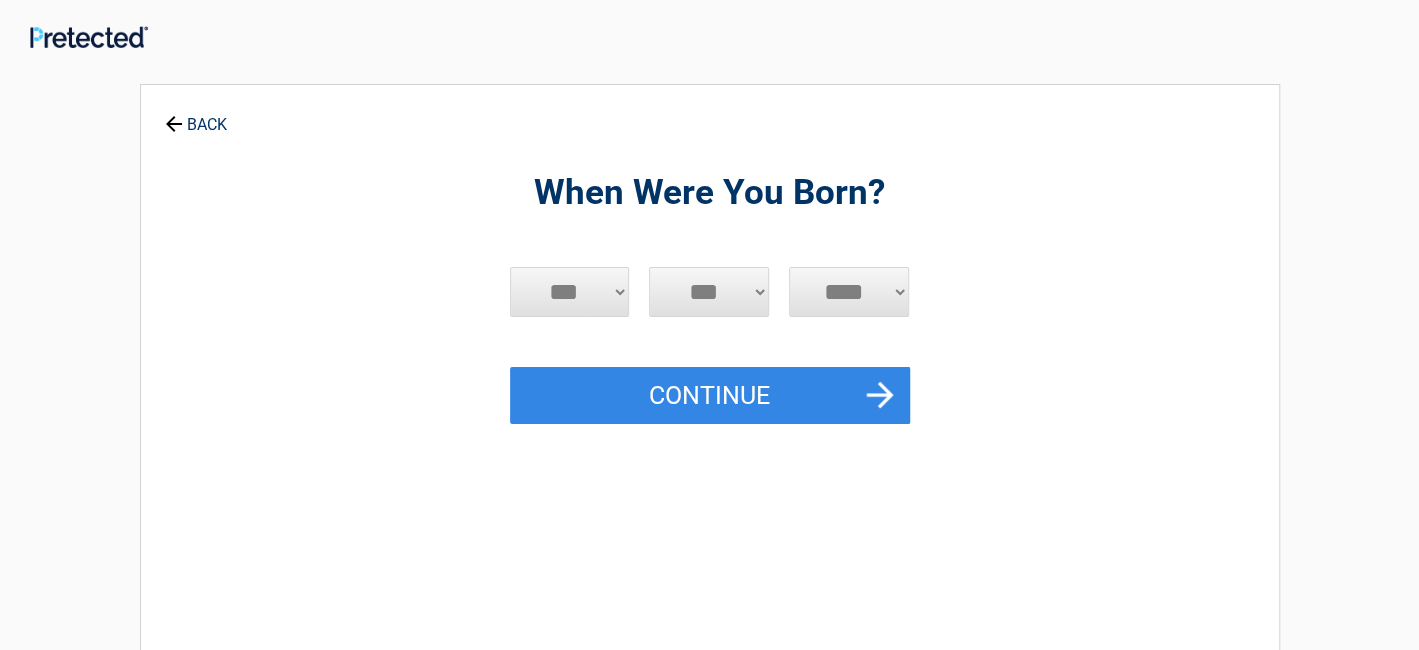 click on "*****
***
***
***
***
***
***
***
***
***
***
***
***" at bounding box center [570, 292] 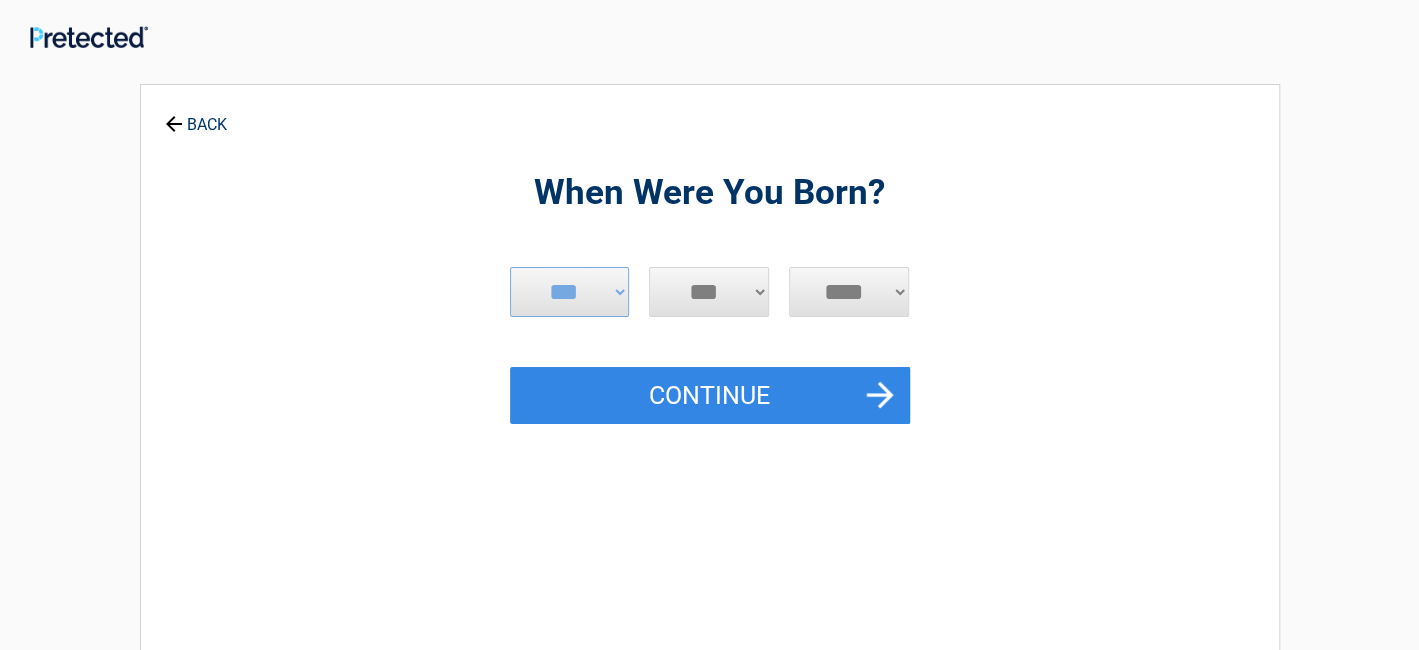 select on "**" 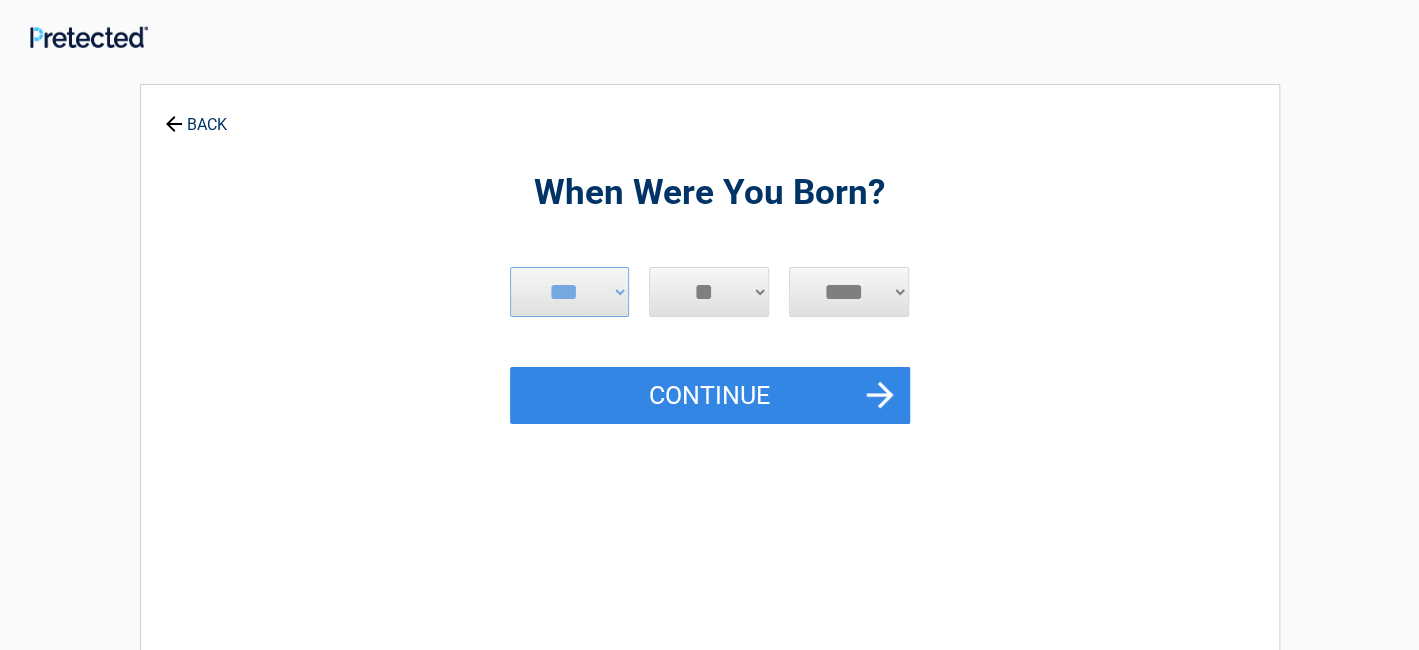 click on "*** * * * * * * * * * ** ** ** ** ** ** ** ** ** ** ** ** ** ** ** ** ** ** ** ** **" at bounding box center [709, 292] 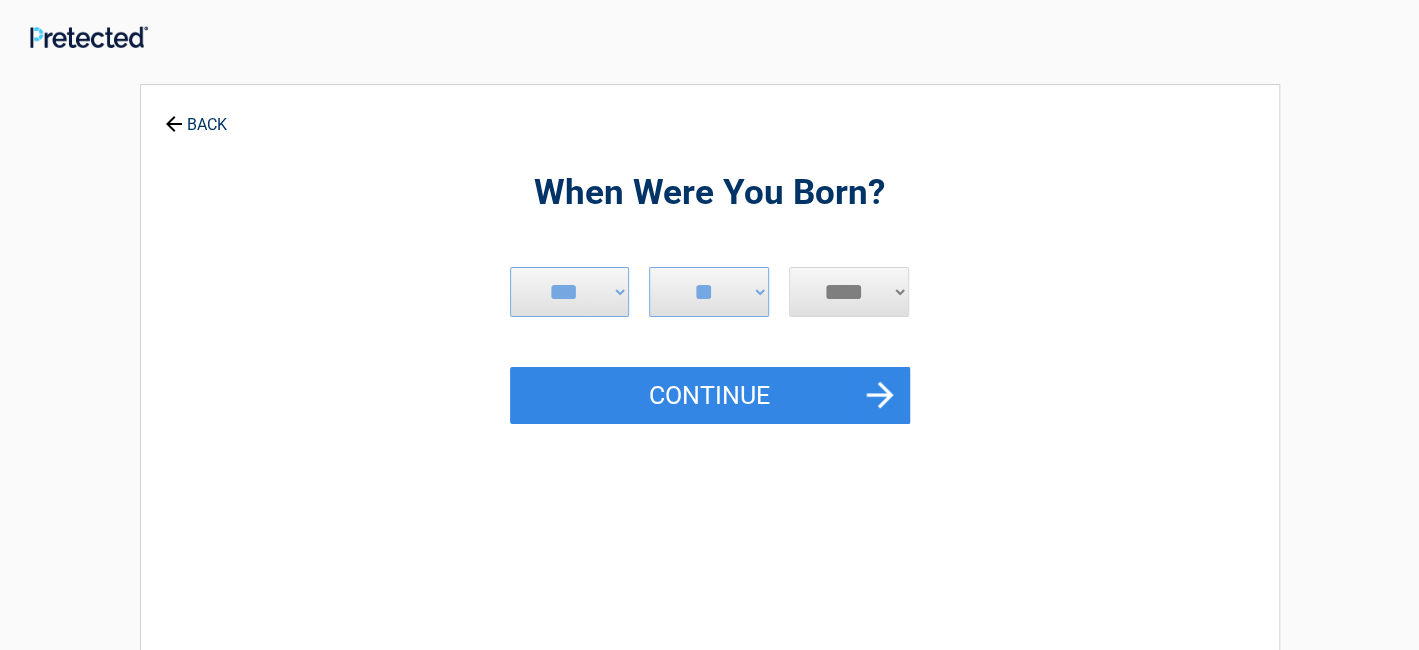 click on "****
****
****
****
****
****
****
****
****
****
****
****
****
****
****
****
****
****
****
****
****
****
****
****
****
****
****
****
****
****
****
****
****
****
****
****
****
****
****
****
****
****
****
****
****
****
****
****
****
****
****
****
****
****
****
****
****
****
****
****
****
****
****
****" at bounding box center (849, 292) 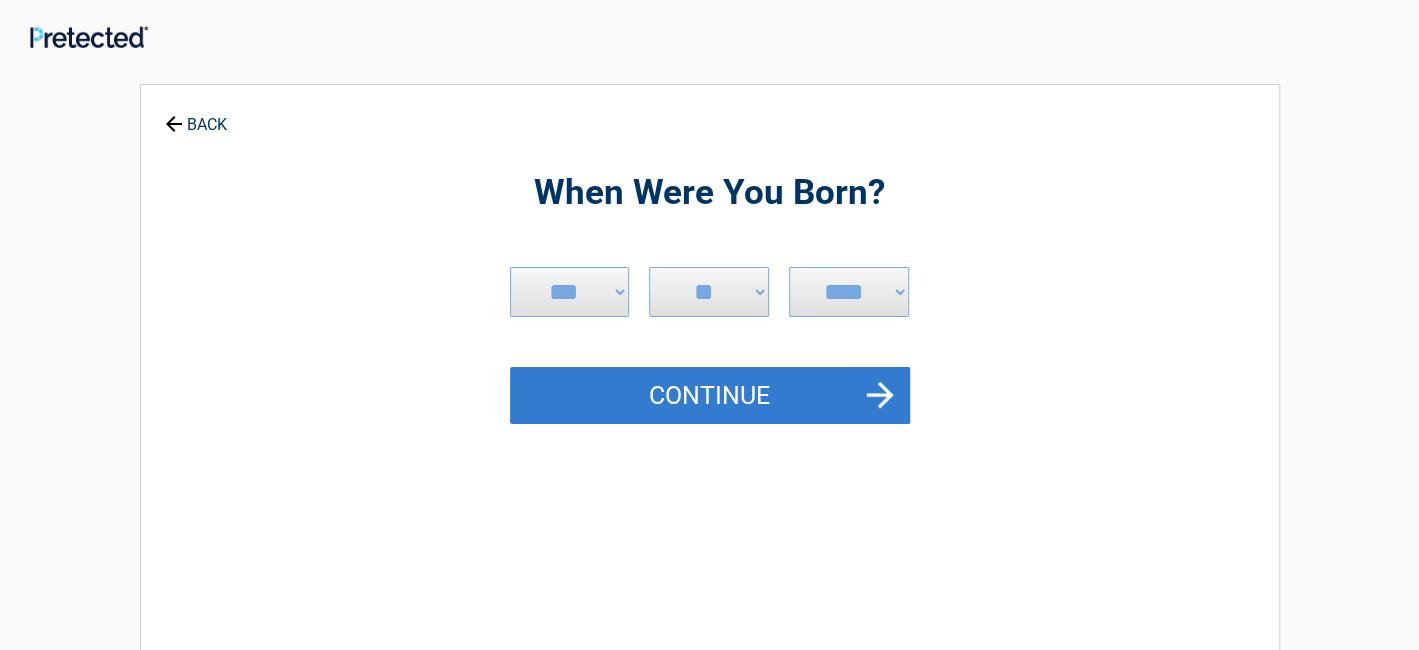 click on "Continue" at bounding box center (710, 396) 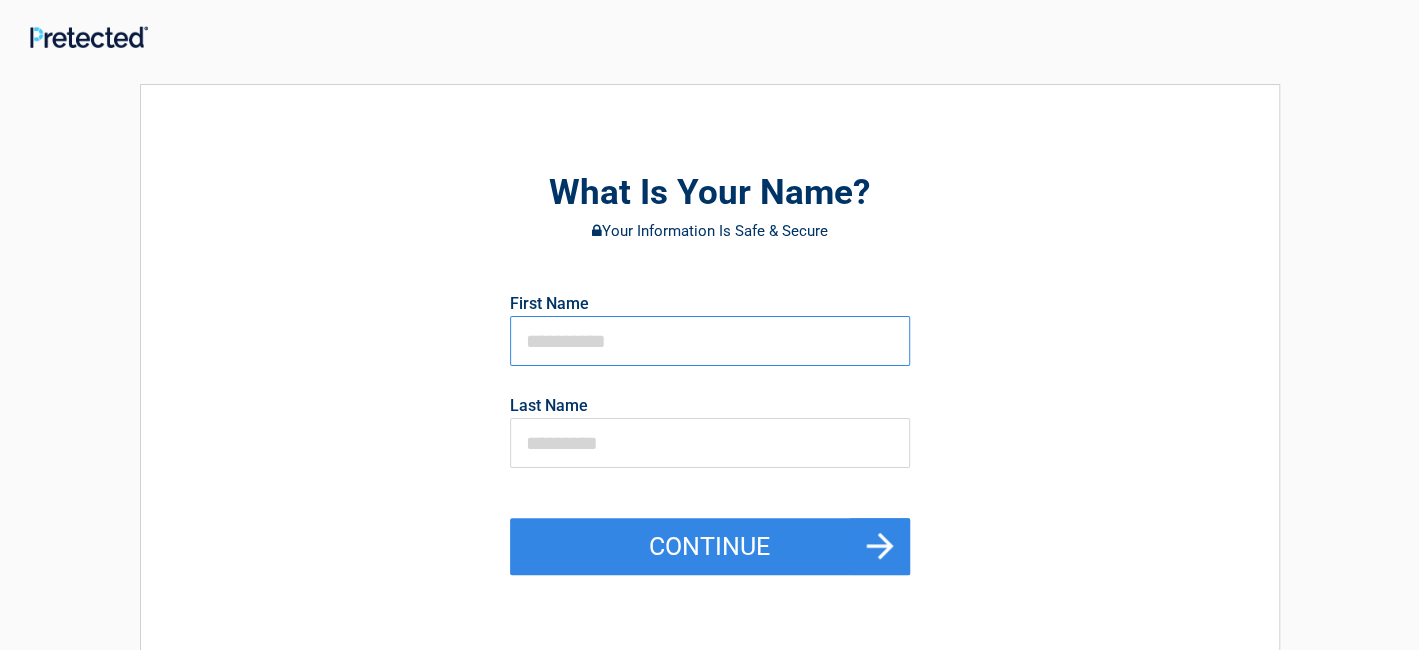 click at bounding box center [710, 341] 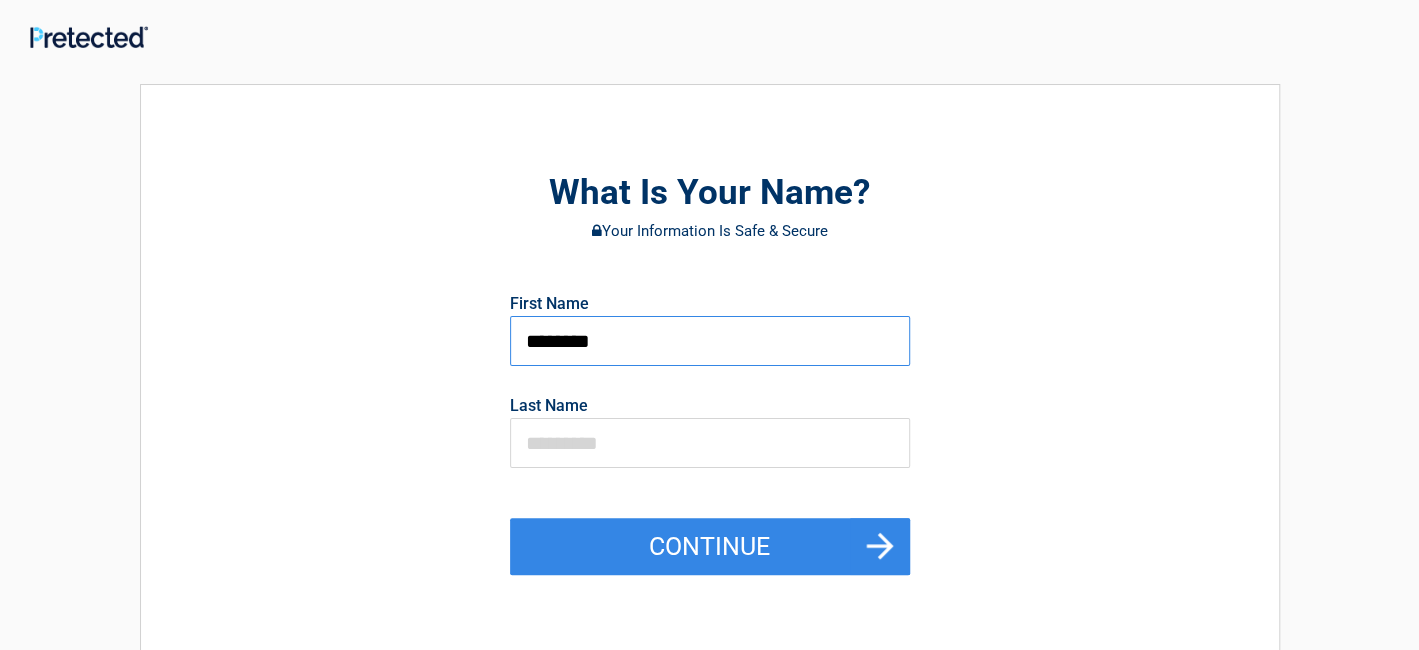 type on "*******" 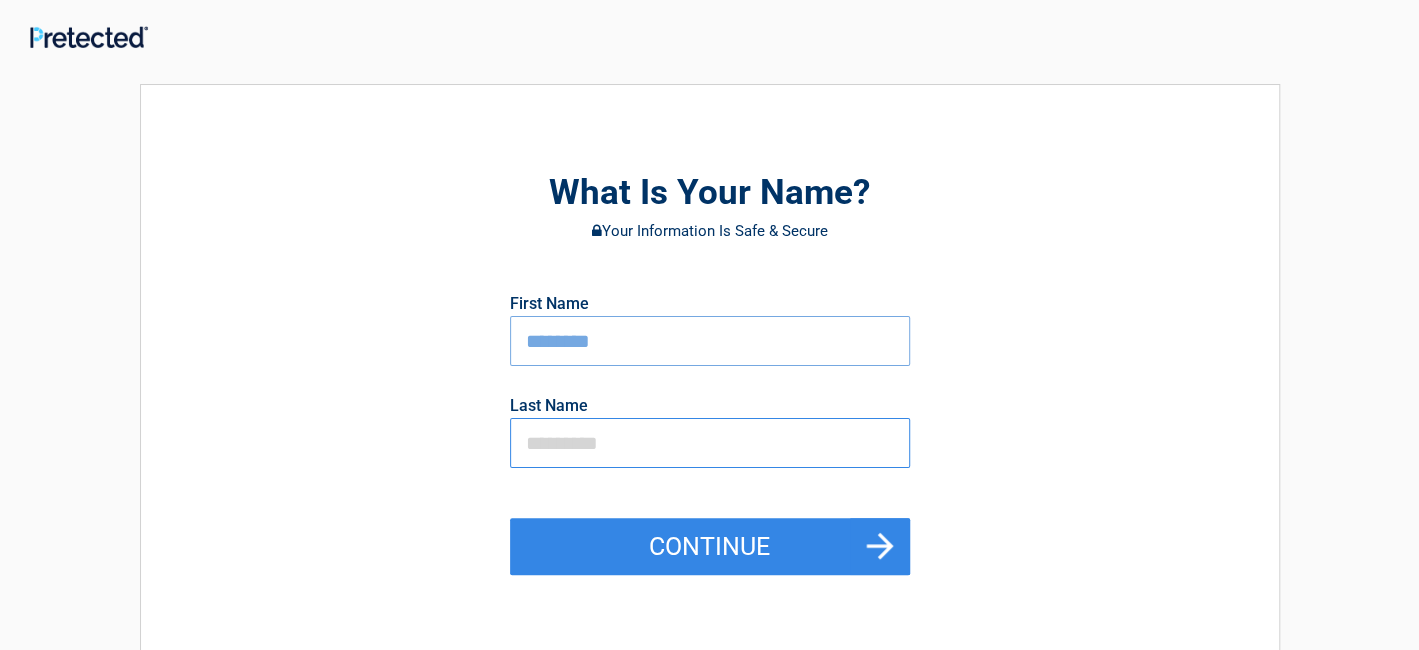 click at bounding box center [710, 443] 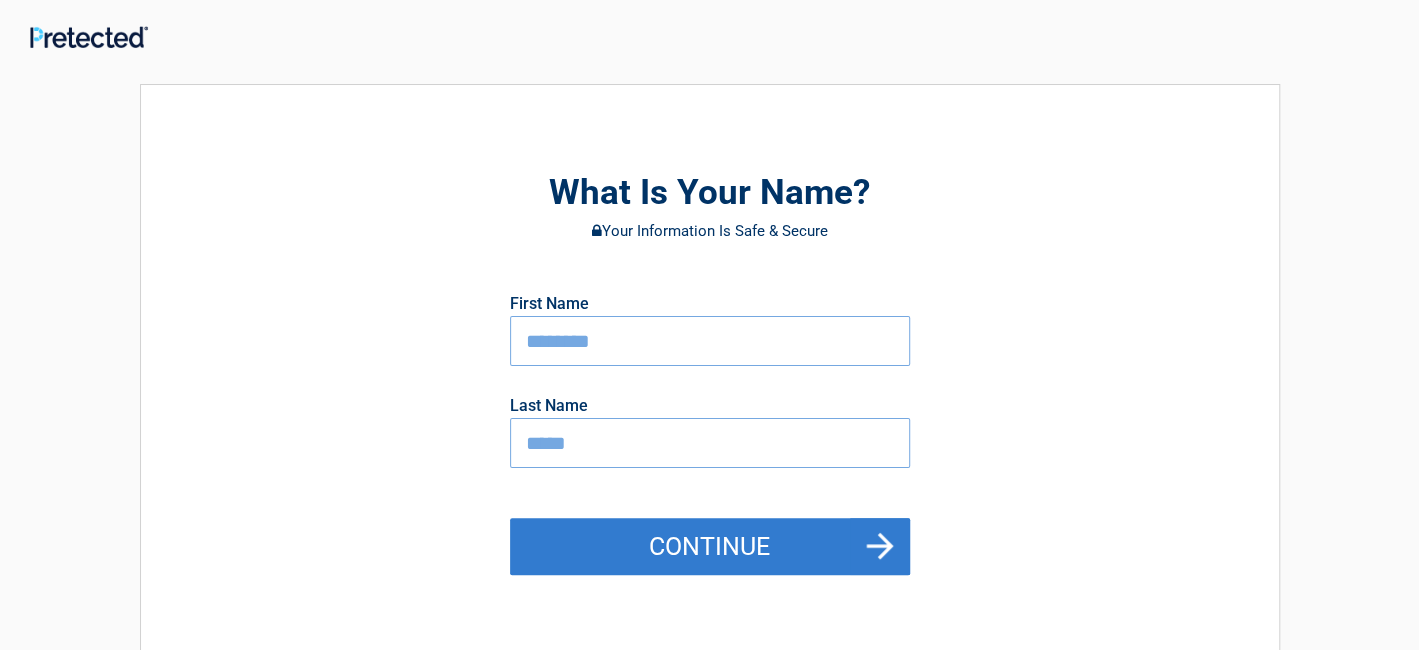 click on "Continue" at bounding box center [710, 547] 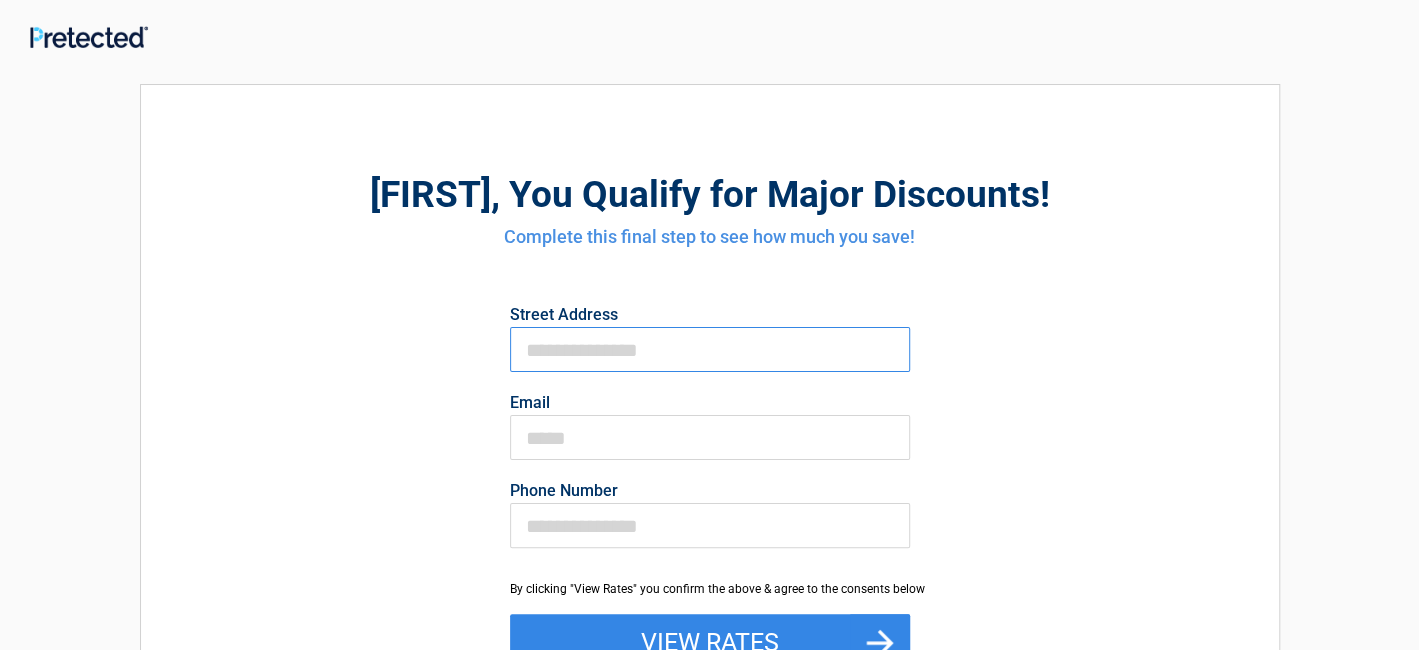 click on "First Name" at bounding box center (710, 349) 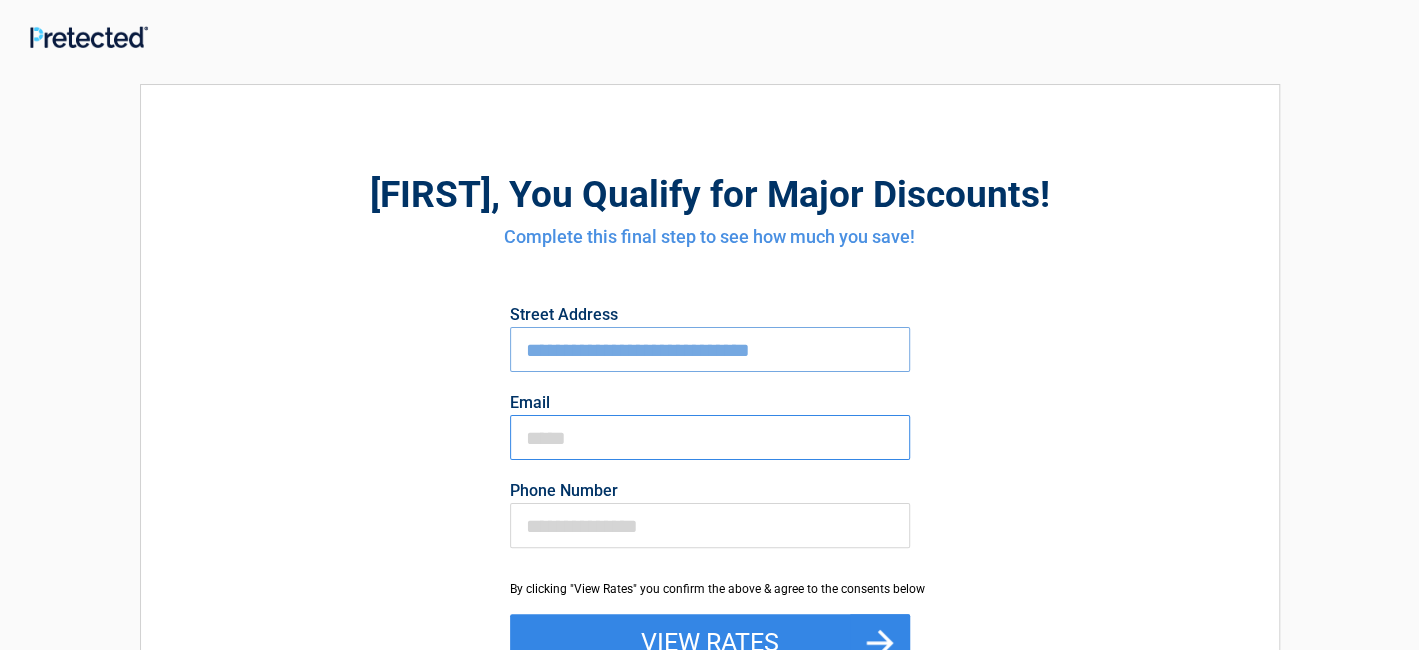 click on "Email" at bounding box center [710, 437] 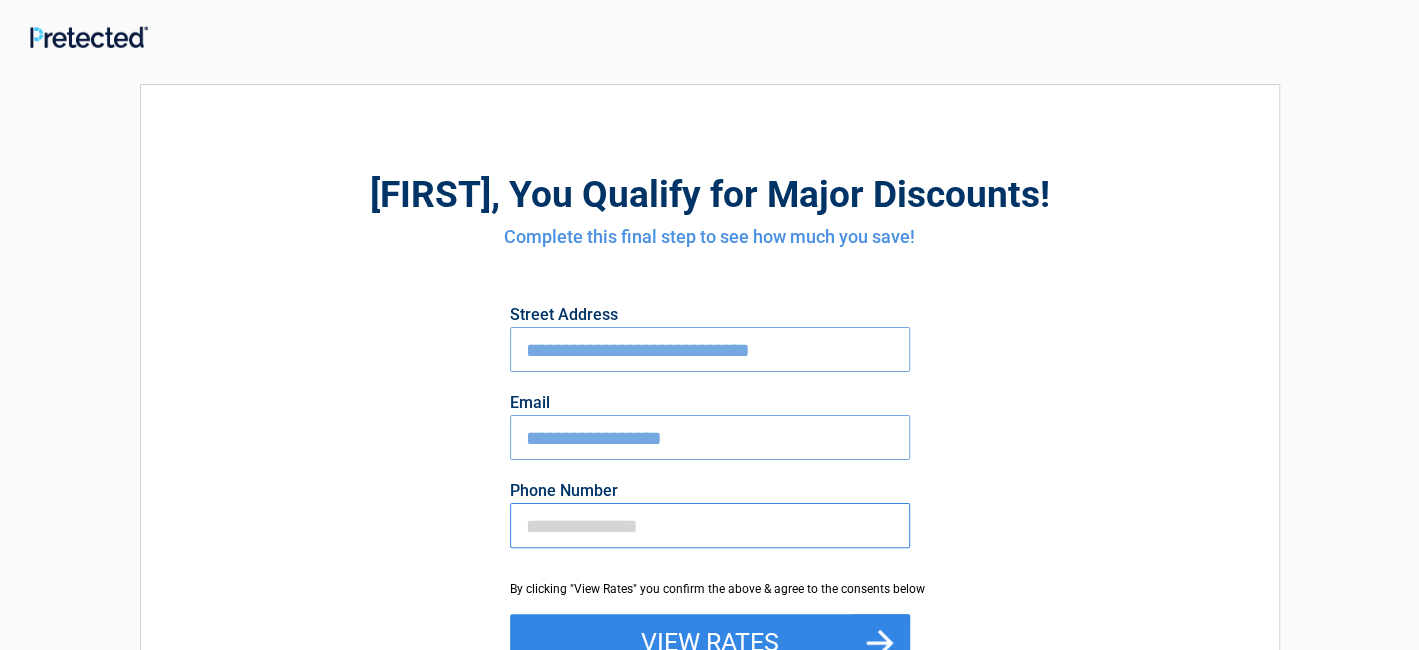 click on "Phone Number" at bounding box center (710, 525) 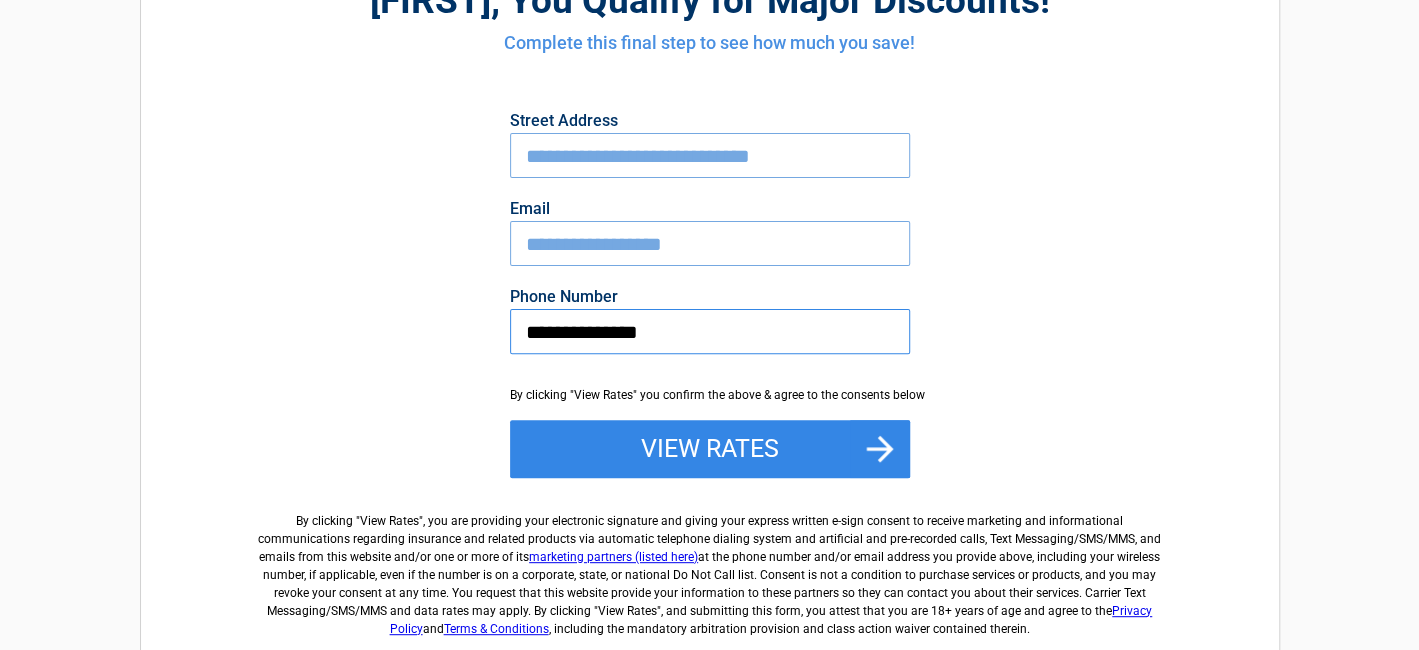 scroll, scrollTop: 200, scrollLeft: 0, axis: vertical 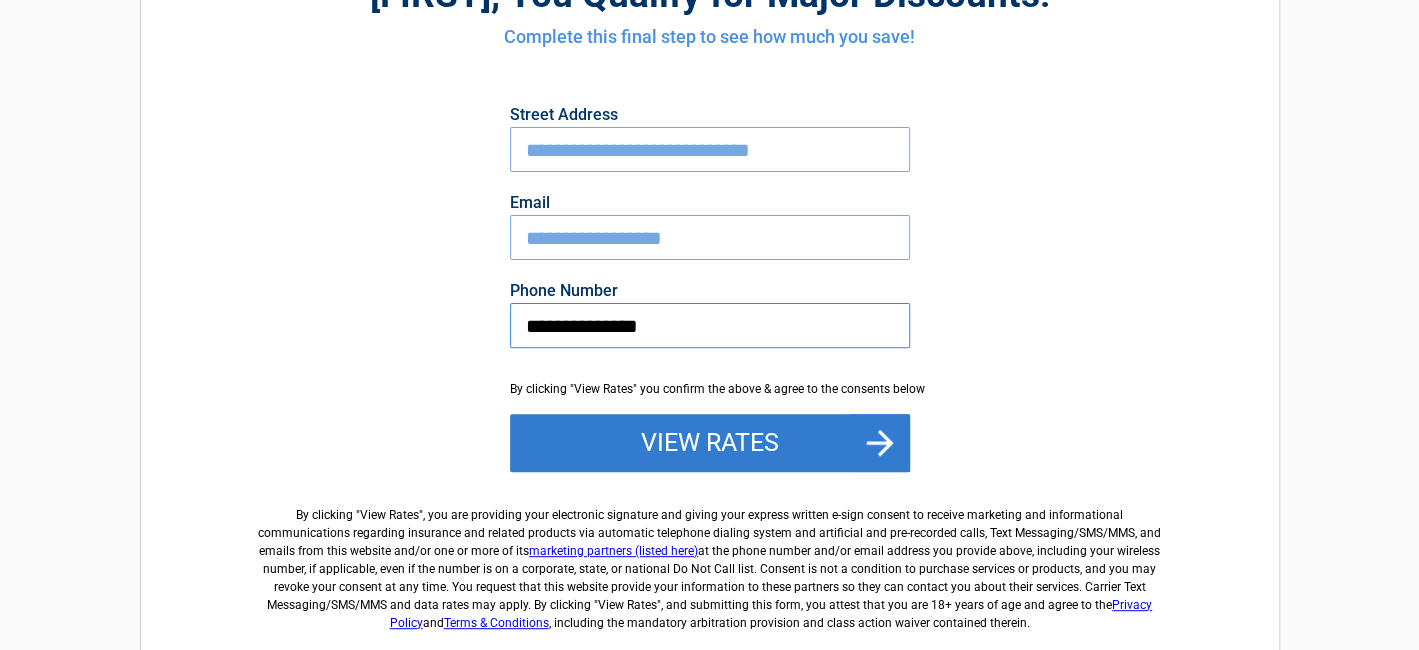 type on "**********" 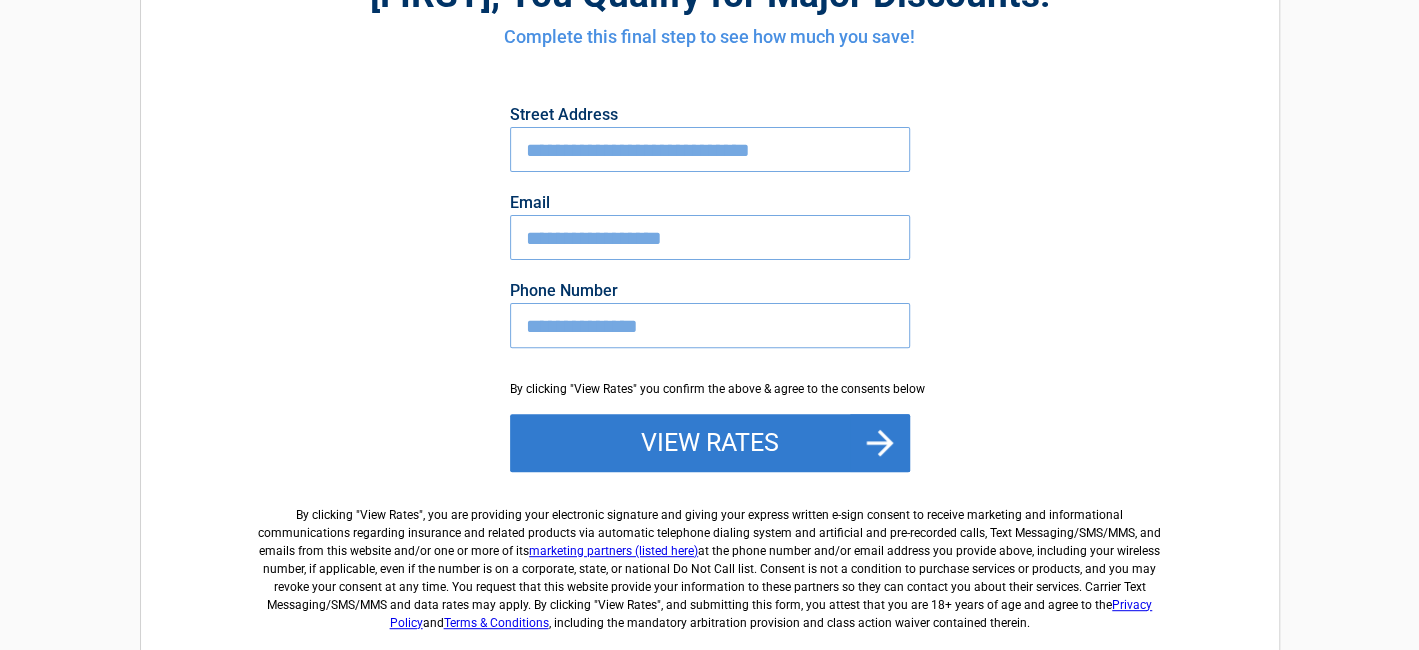 click on "View Rates" at bounding box center (710, 443) 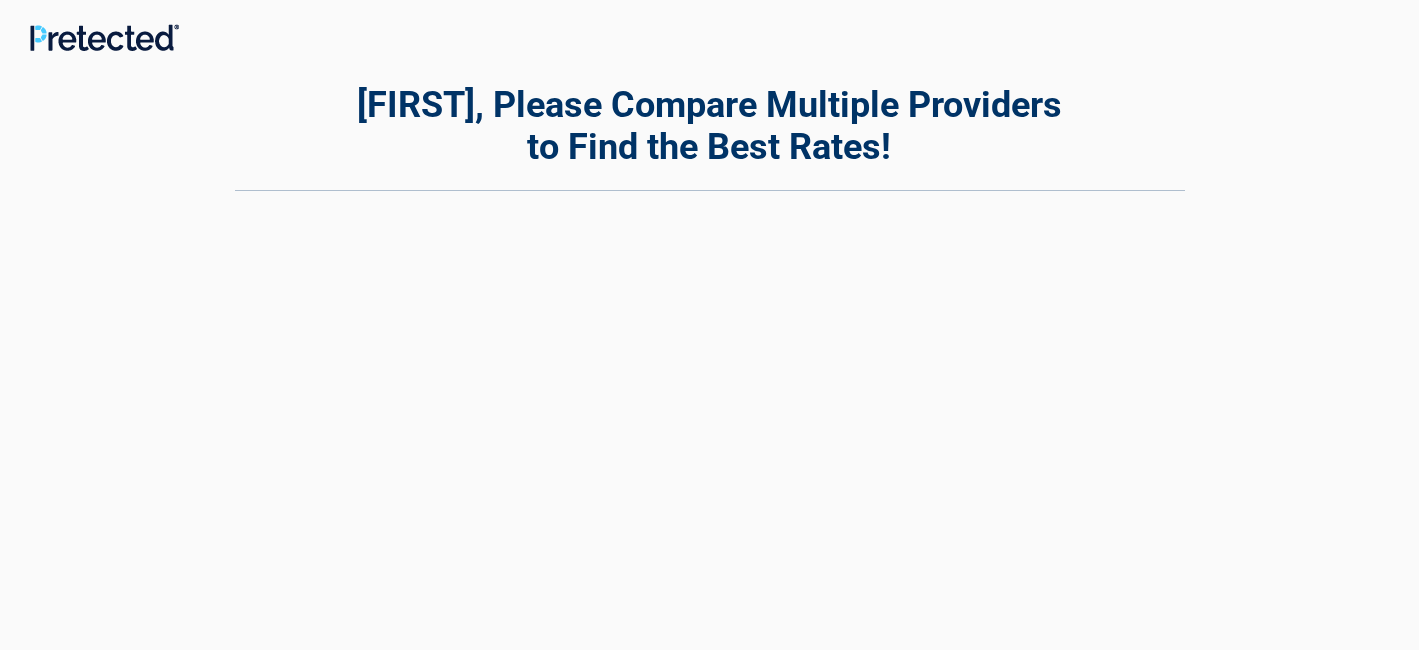 scroll, scrollTop: 0, scrollLeft: 0, axis: both 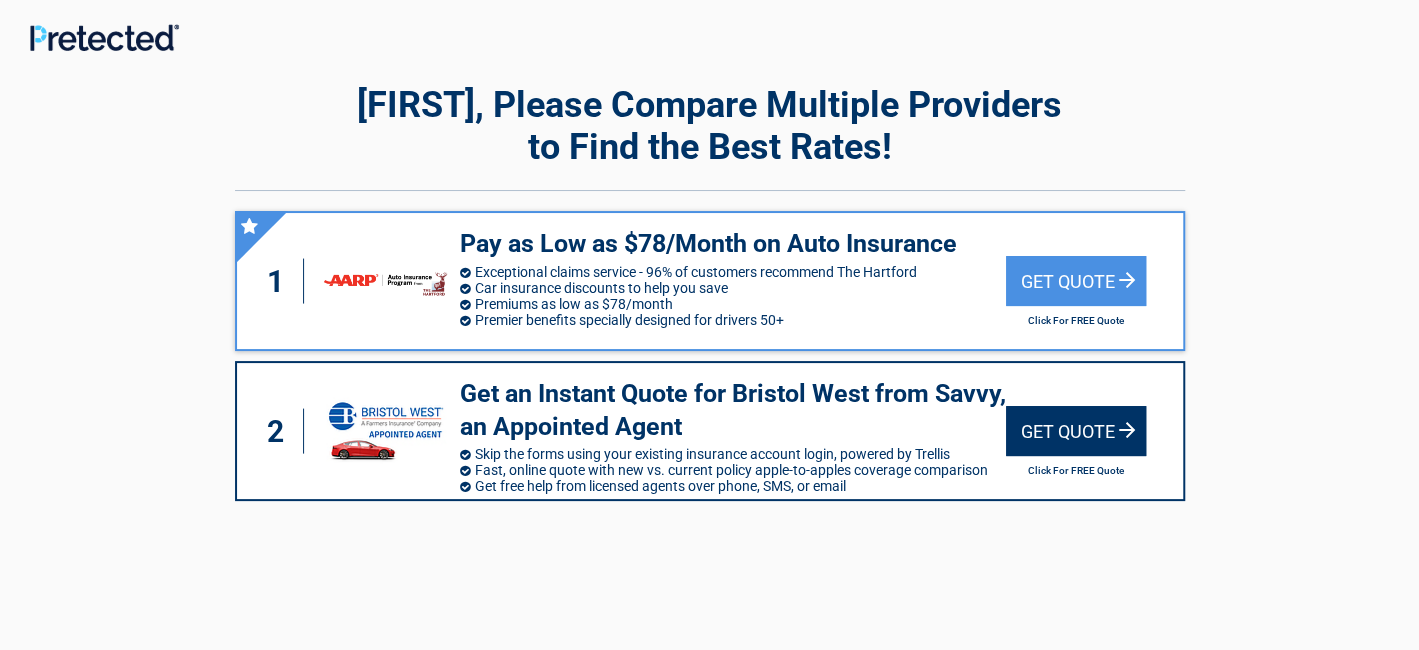 click on "Get Quote" at bounding box center [1076, 431] 